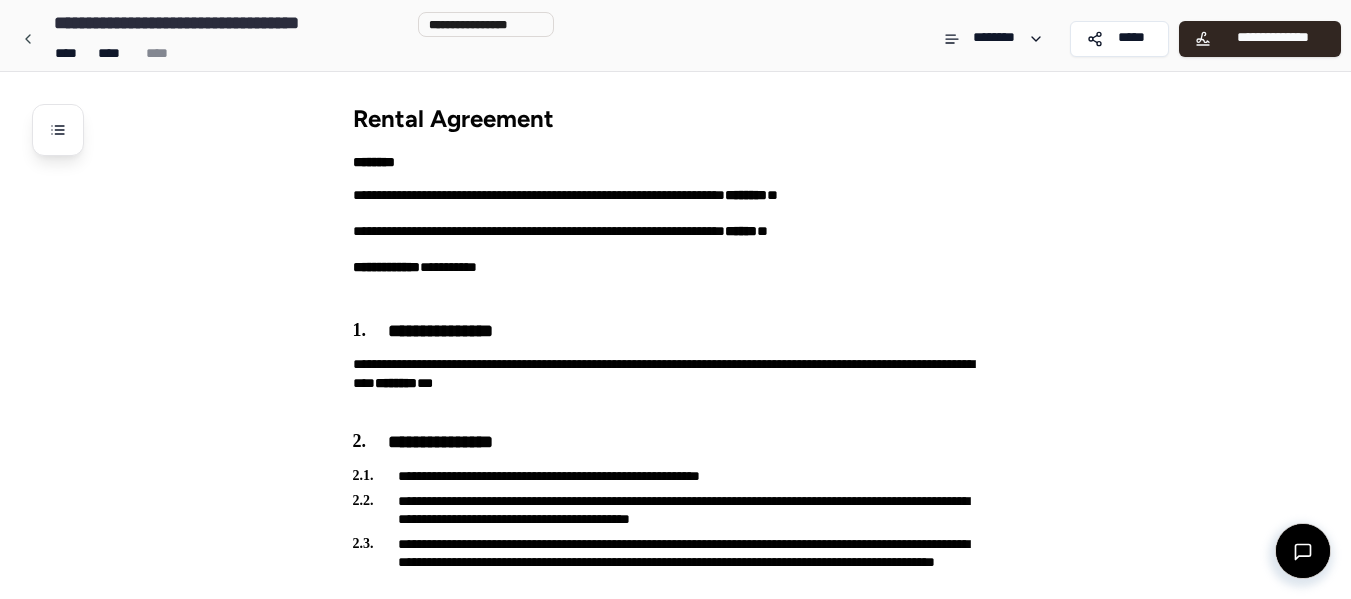scroll, scrollTop: 4468, scrollLeft: 0, axis: vertical 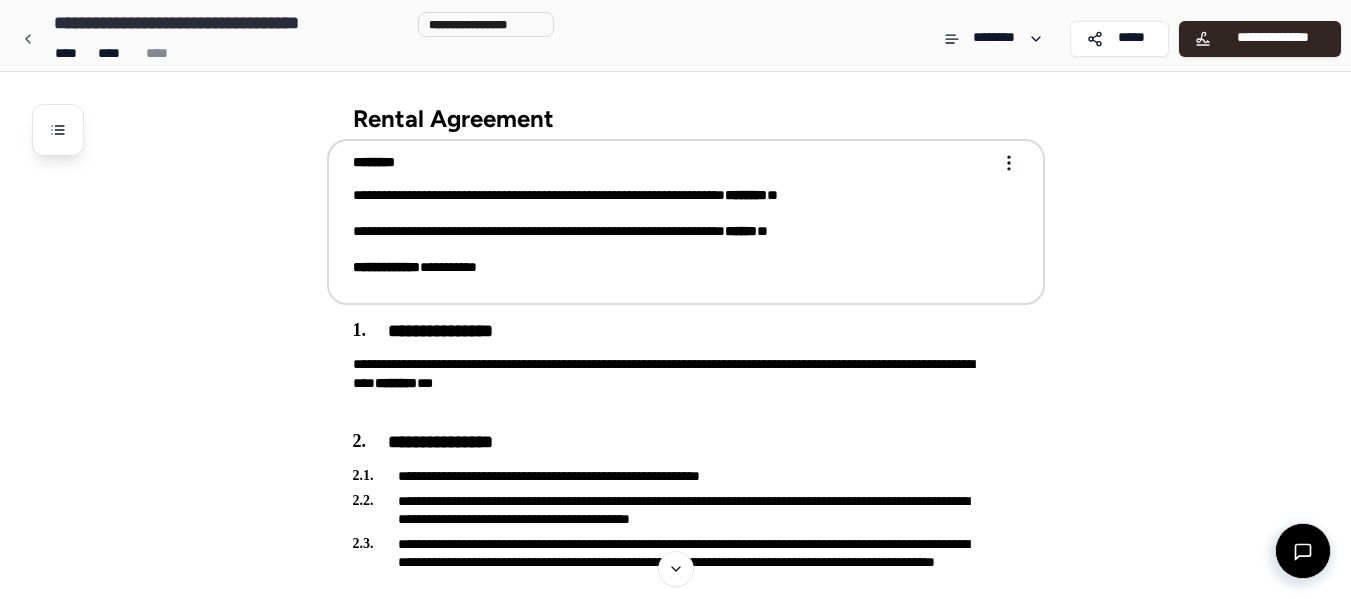 click on "**********" at bounding box center [675, 3100] 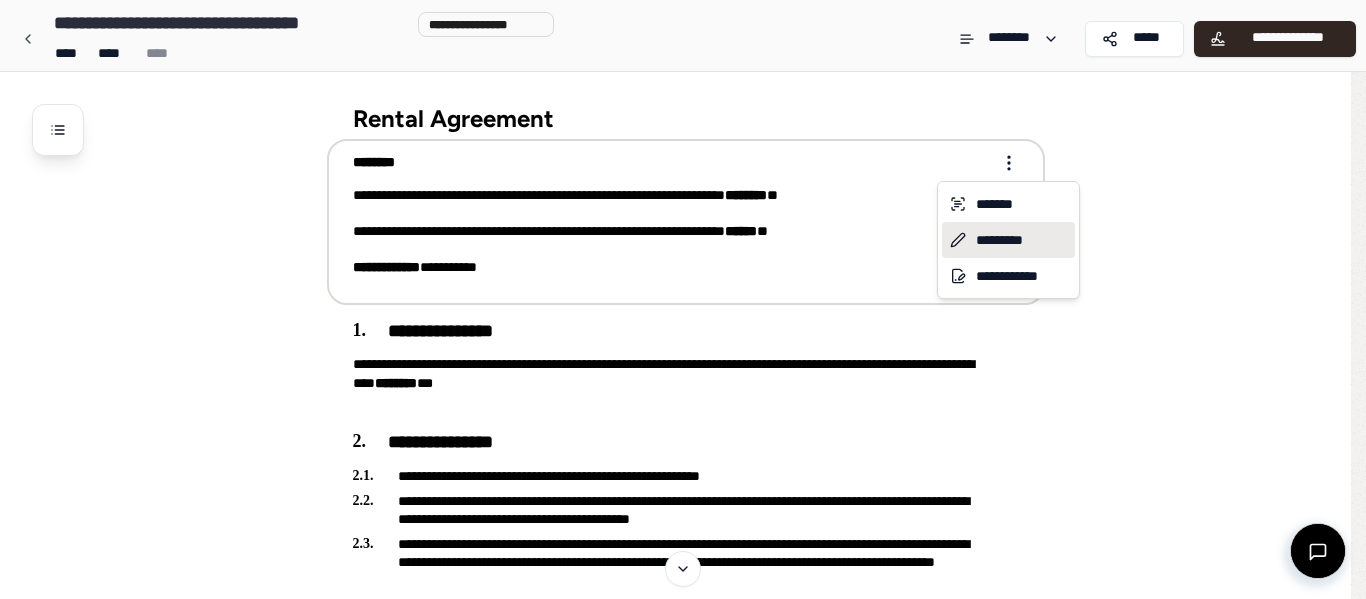 click on "*********" at bounding box center (1008, 240) 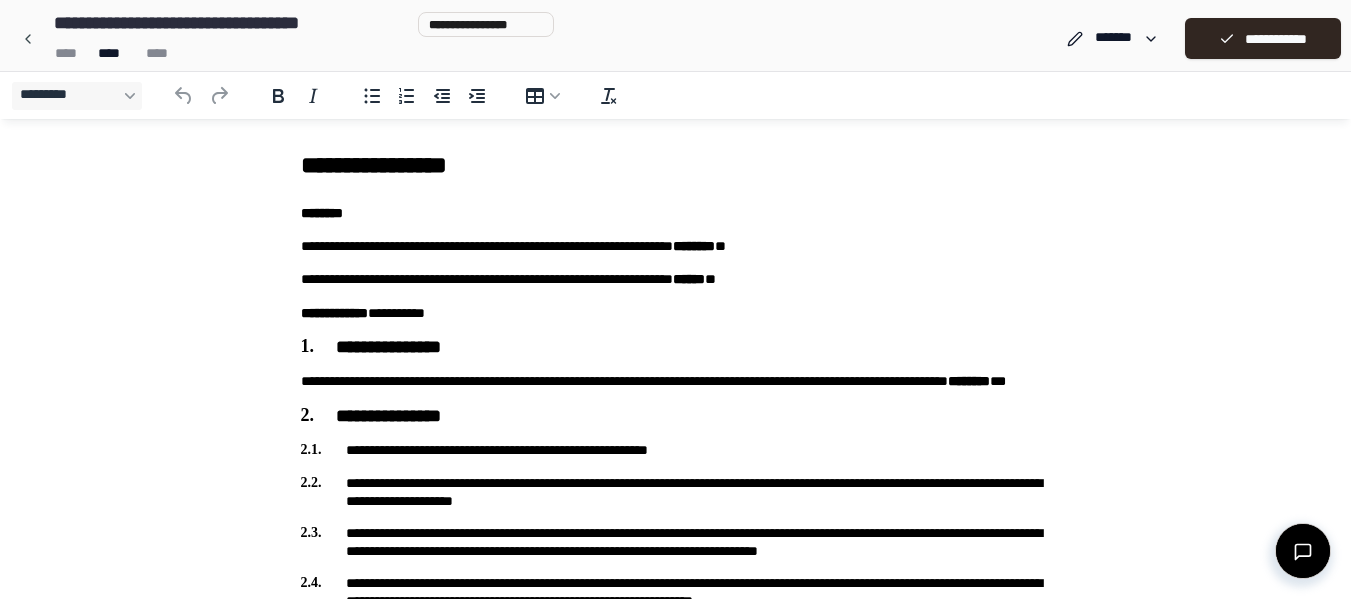scroll, scrollTop: 0, scrollLeft: 0, axis: both 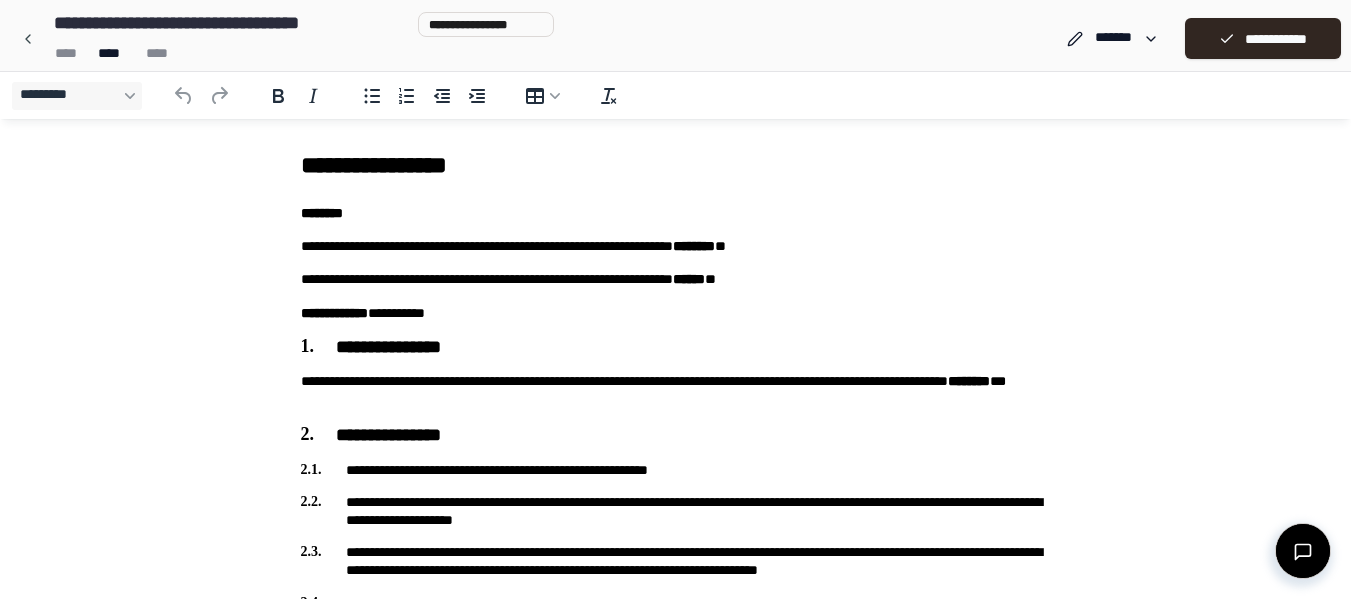 click on "**********" at bounding box center [676, 279] 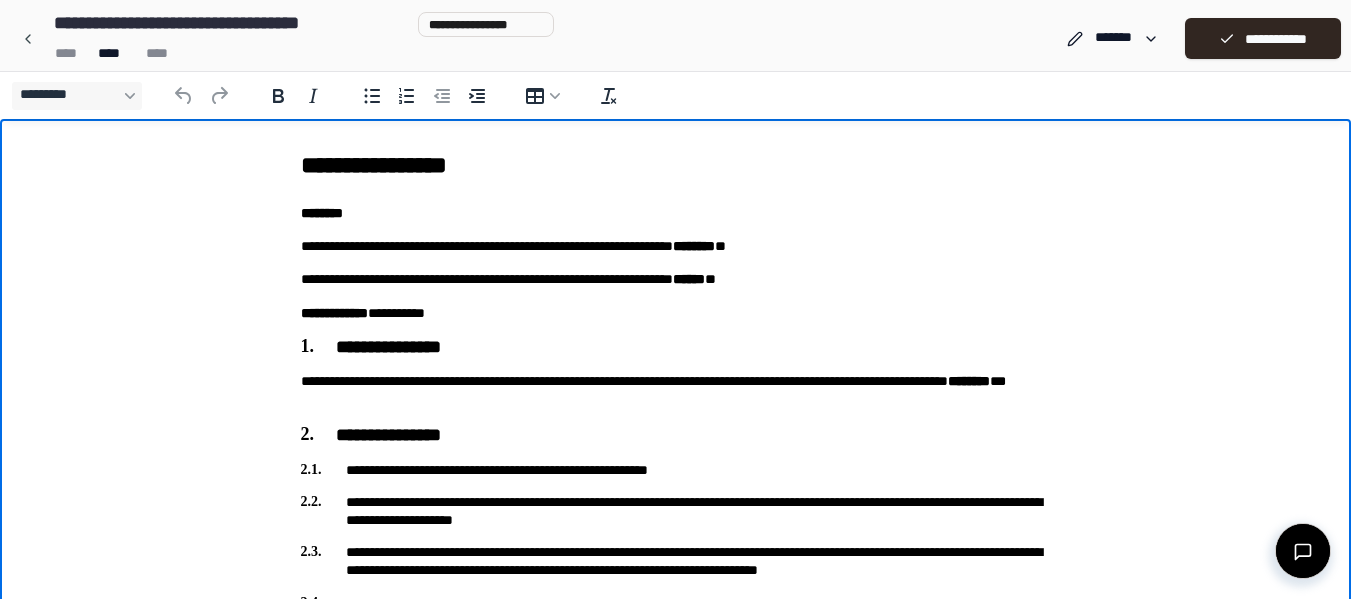 type 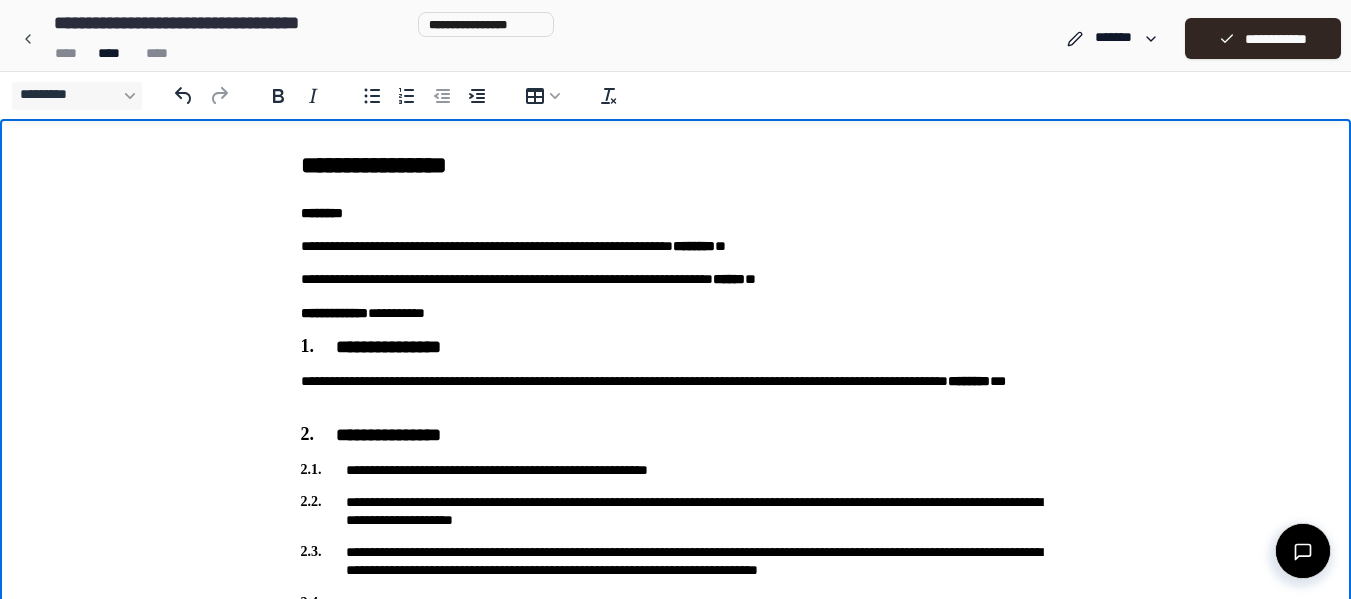 click on "**********" at bounding box center (676, 279) 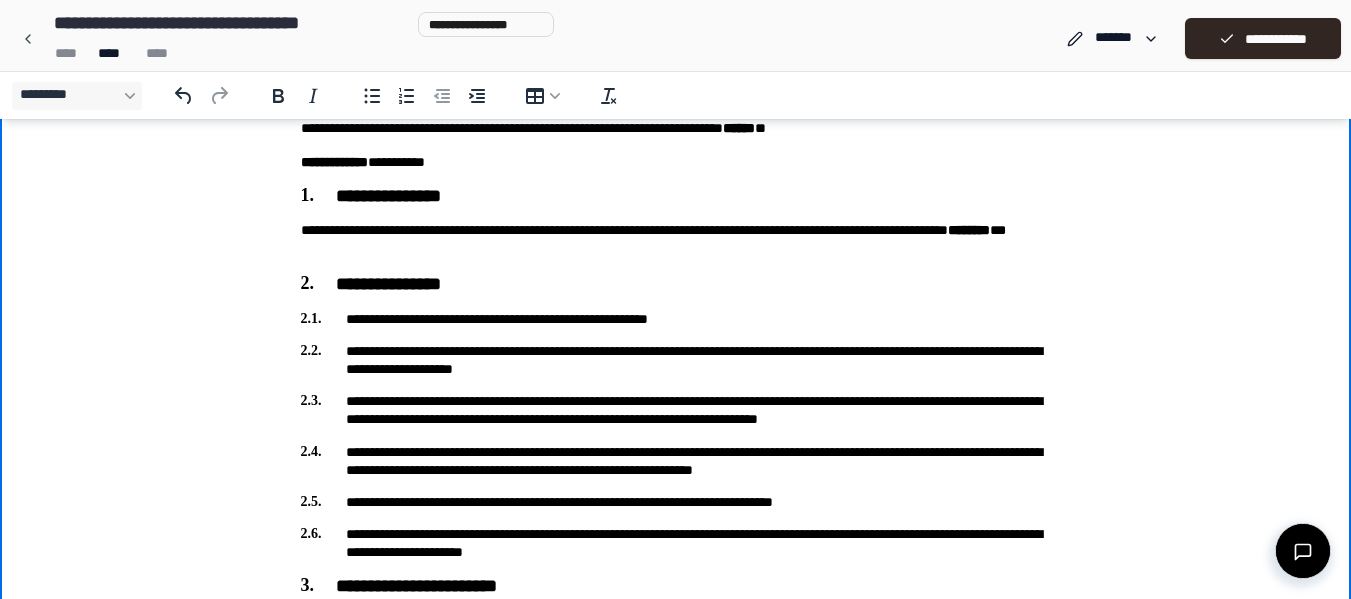 scroll, scrollTop: 170, scrollLeft: 0, axis: vertical 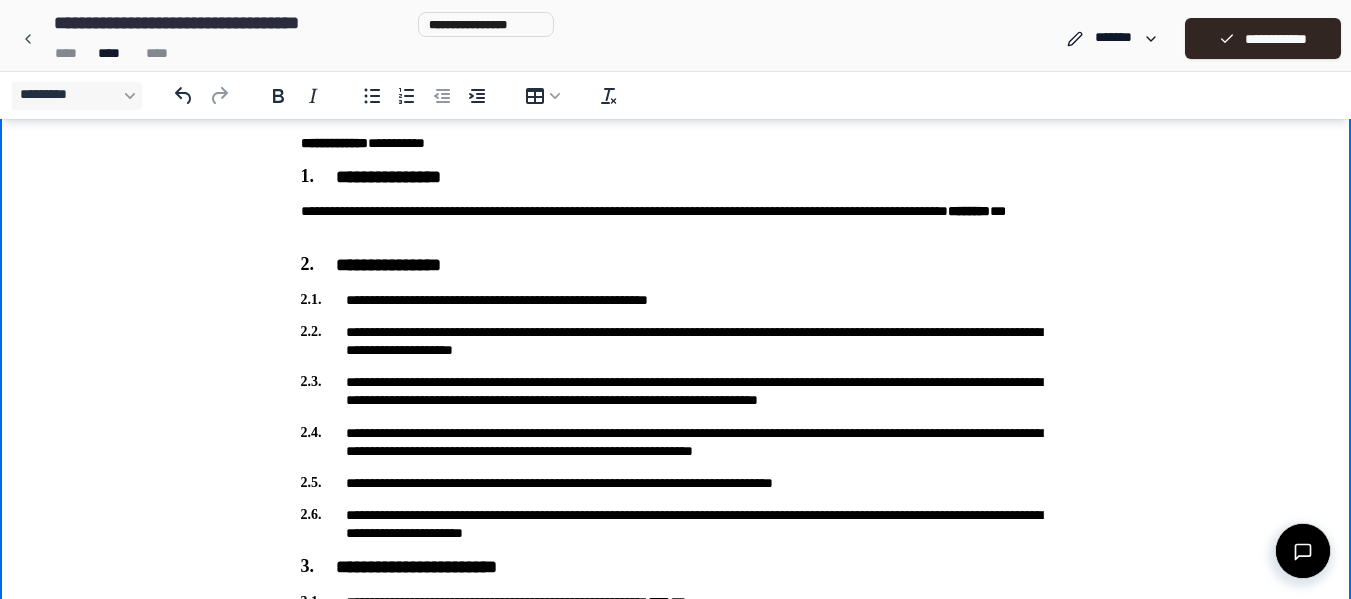 click on "**********" at bounding box center [676, 178] 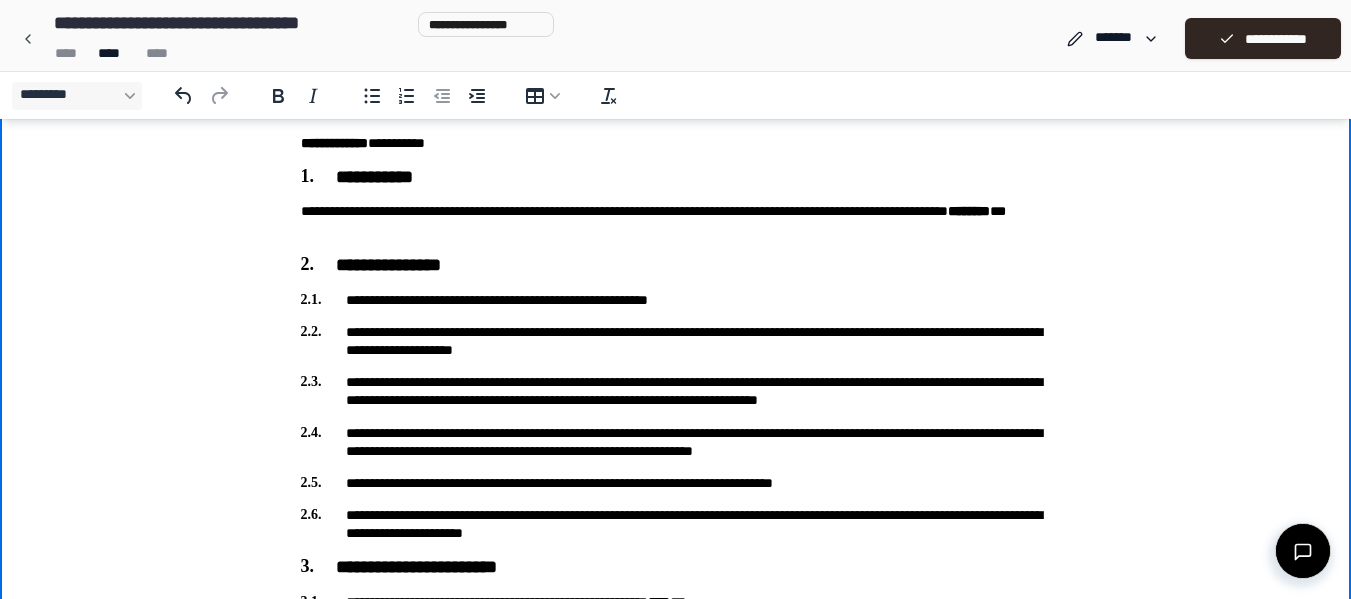 click on "**********" at bounding box center (676, 221) 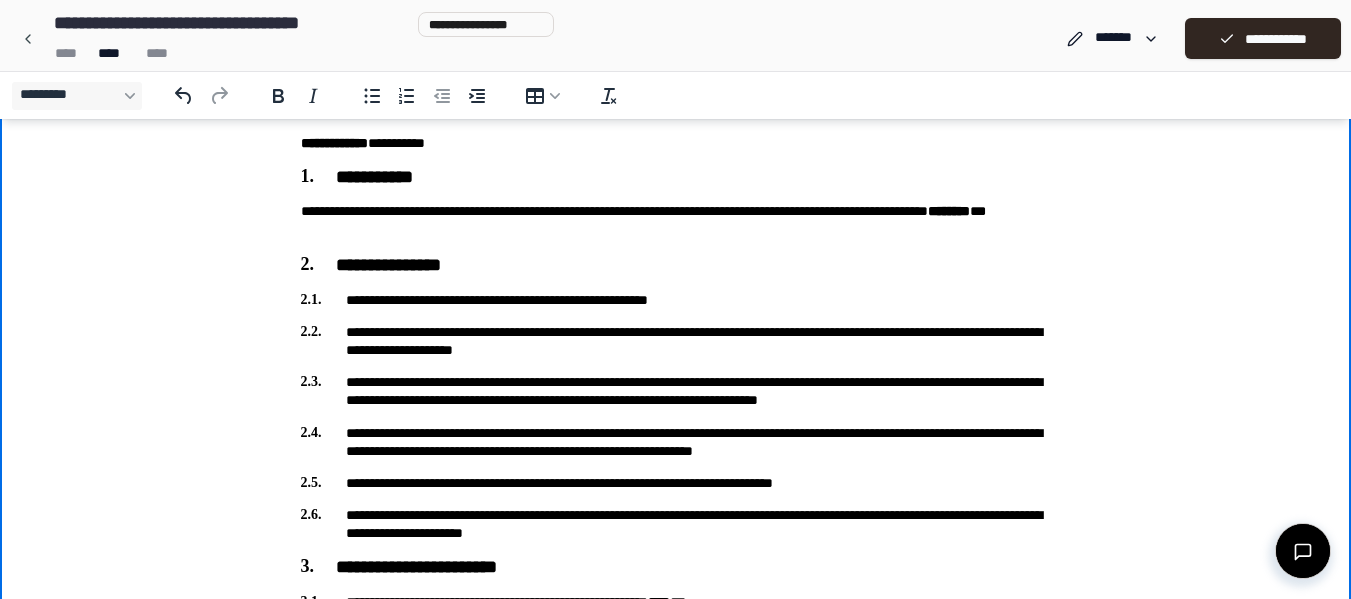 click on "**********" at bounding box center (676, 221) 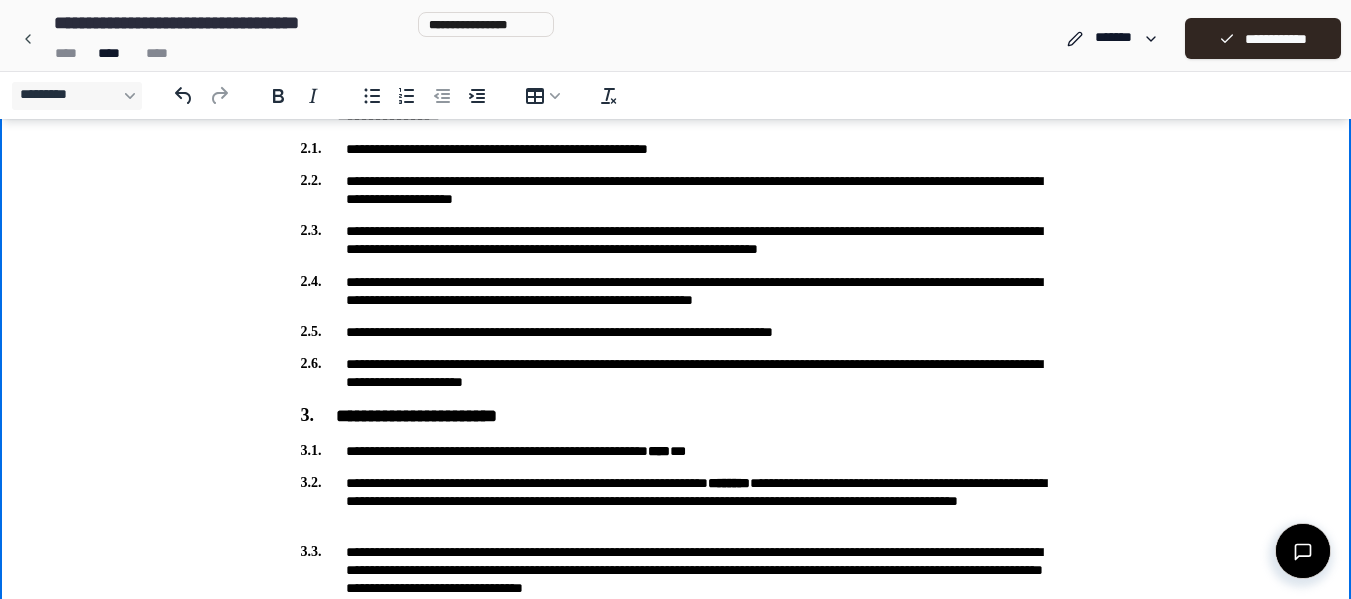 scroll, scrollTop: 330, scrollLeft: 0, axis: vertical 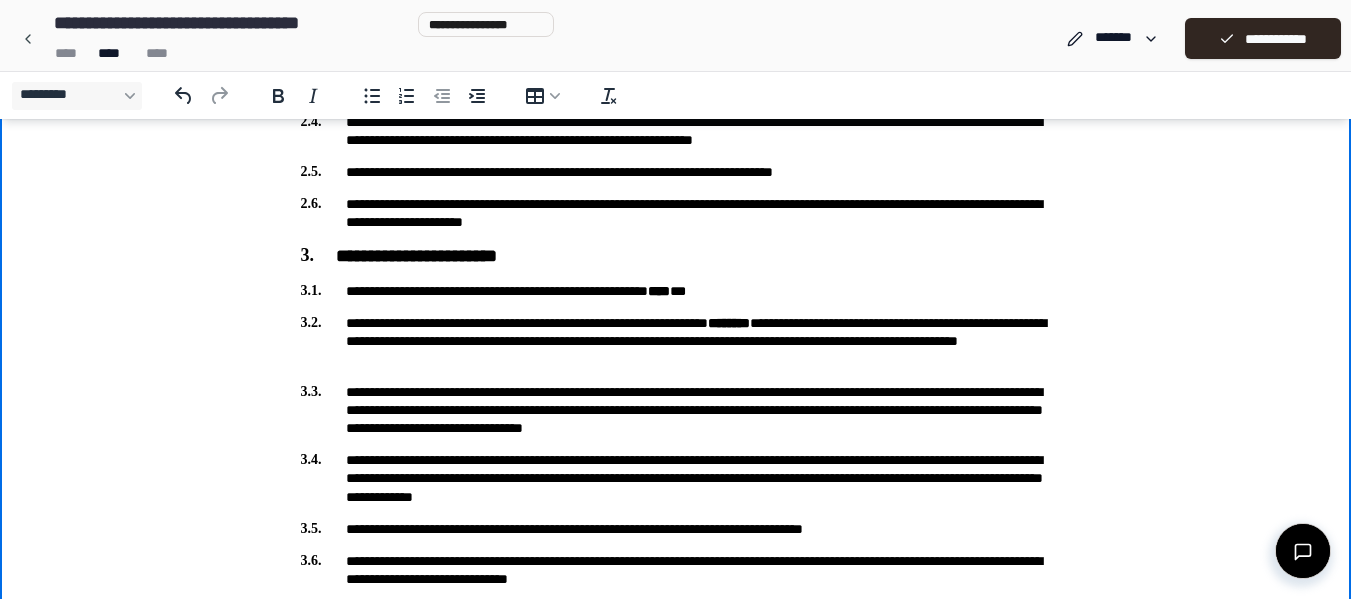 click on "**********" at bounding box center [676, 291] 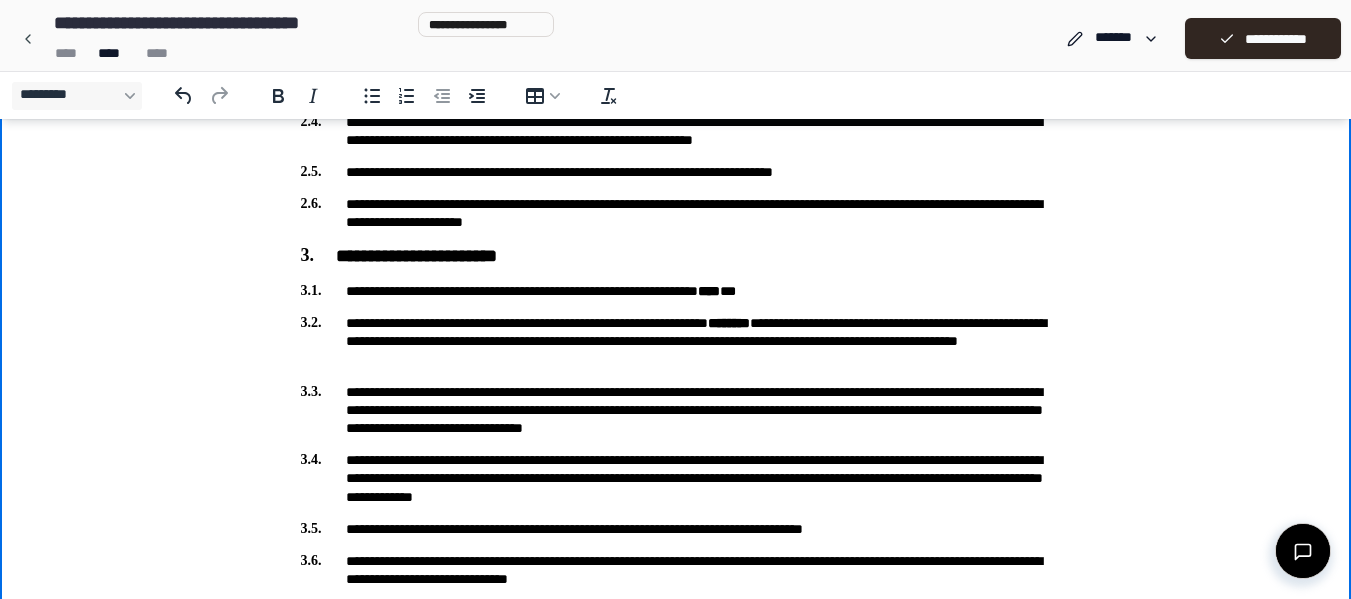click on "**********" at bounding box center [676, 291] 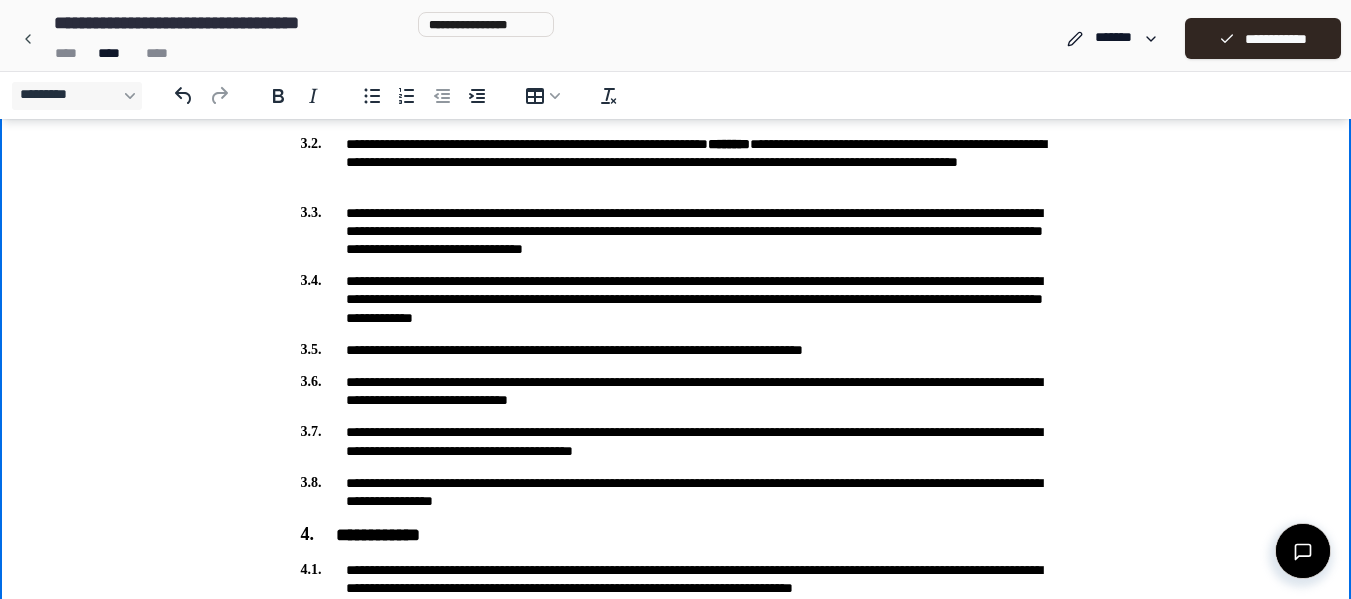 scroll, scrollTop: 670, scrollLeft: 0, axis: vertical 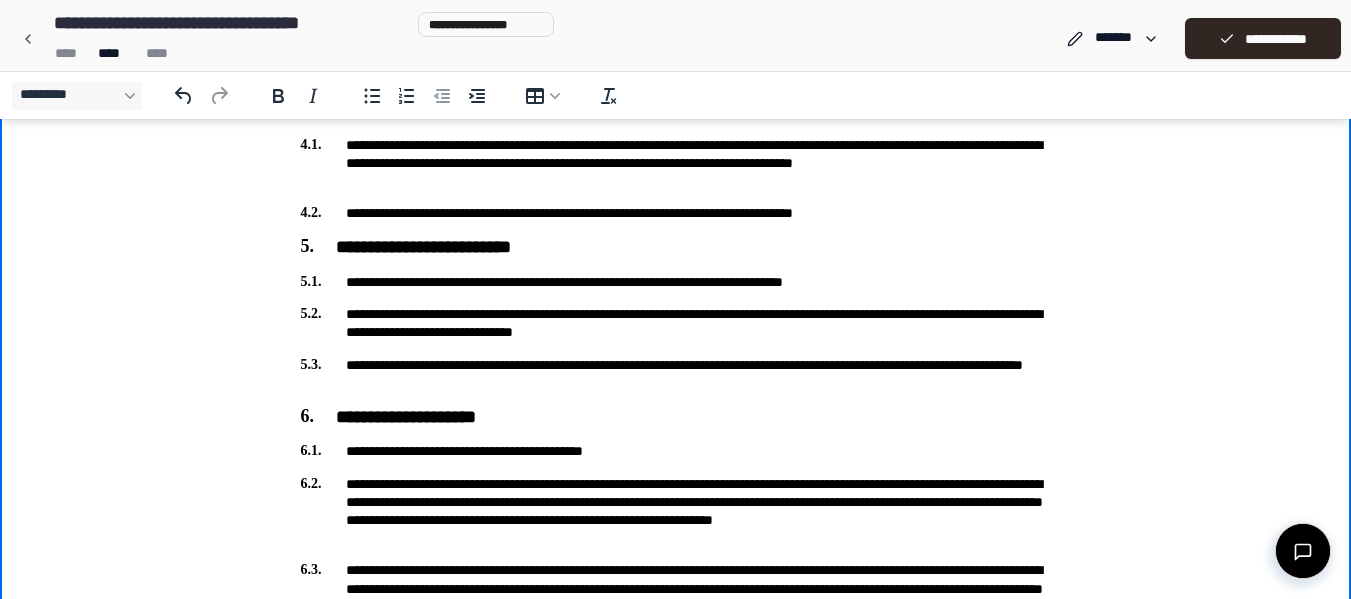 click on "**********" at bounding box center (676, 282) 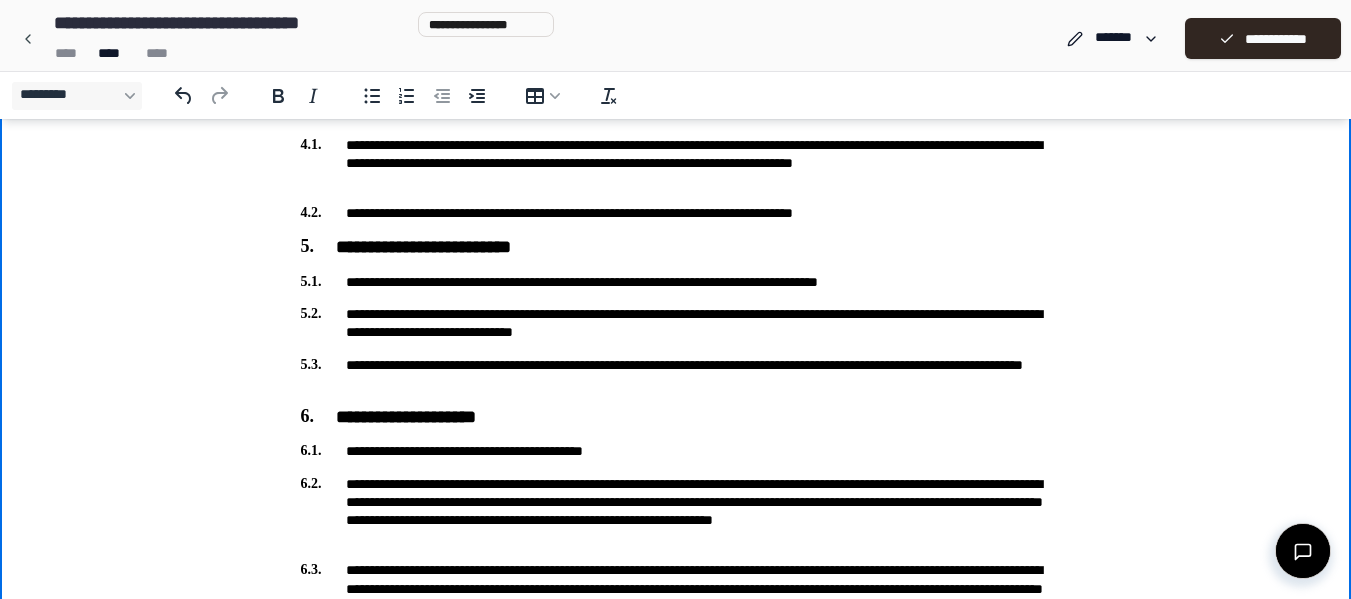 click on "**********" at bounding box center [676, 374] 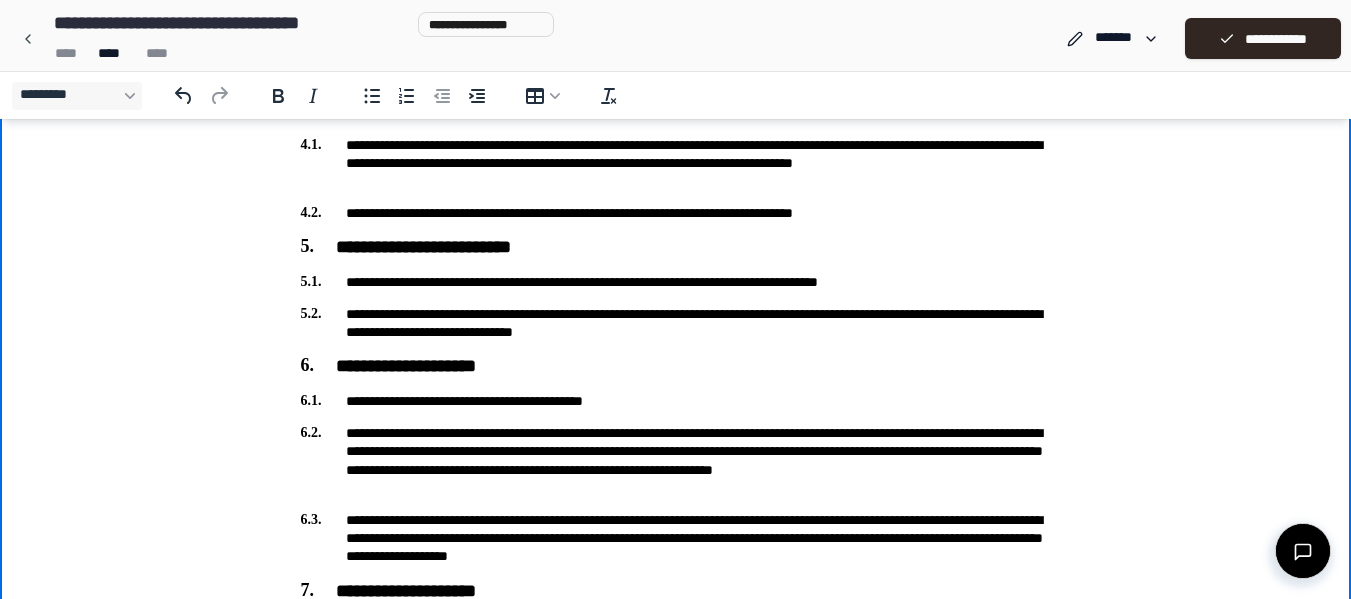 click on "**********" at bounding box center (676, 401) 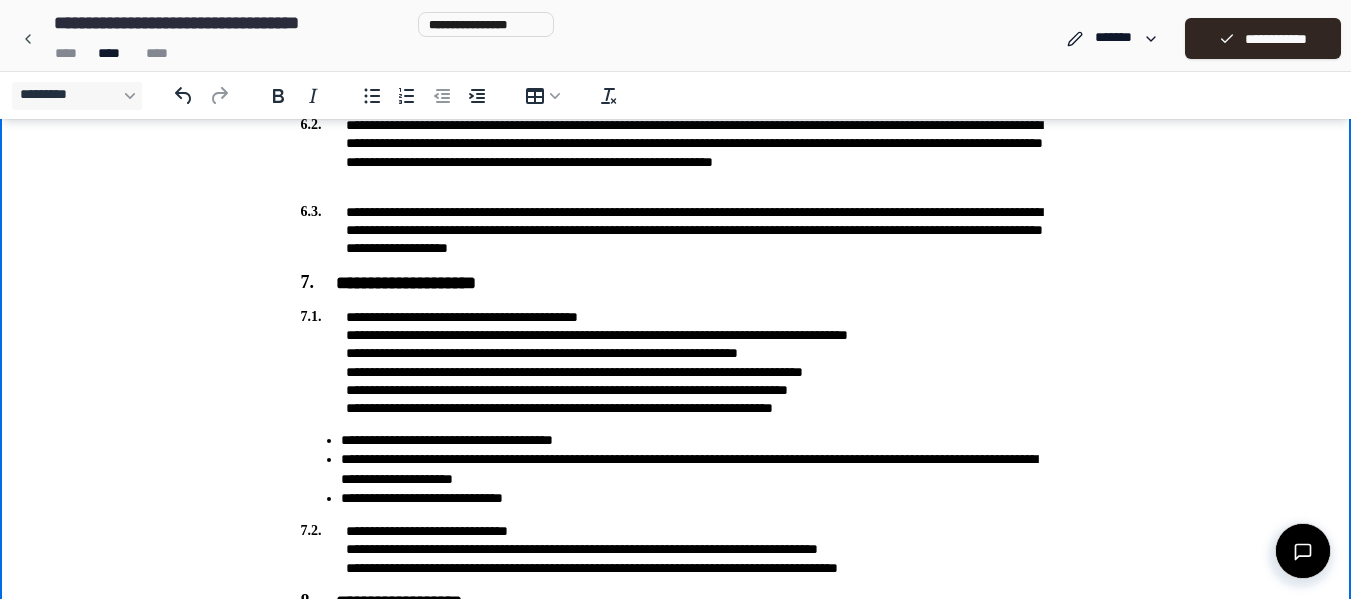 scroll, scrollTop: 1402, scrollLeft: 0, axis: vertical 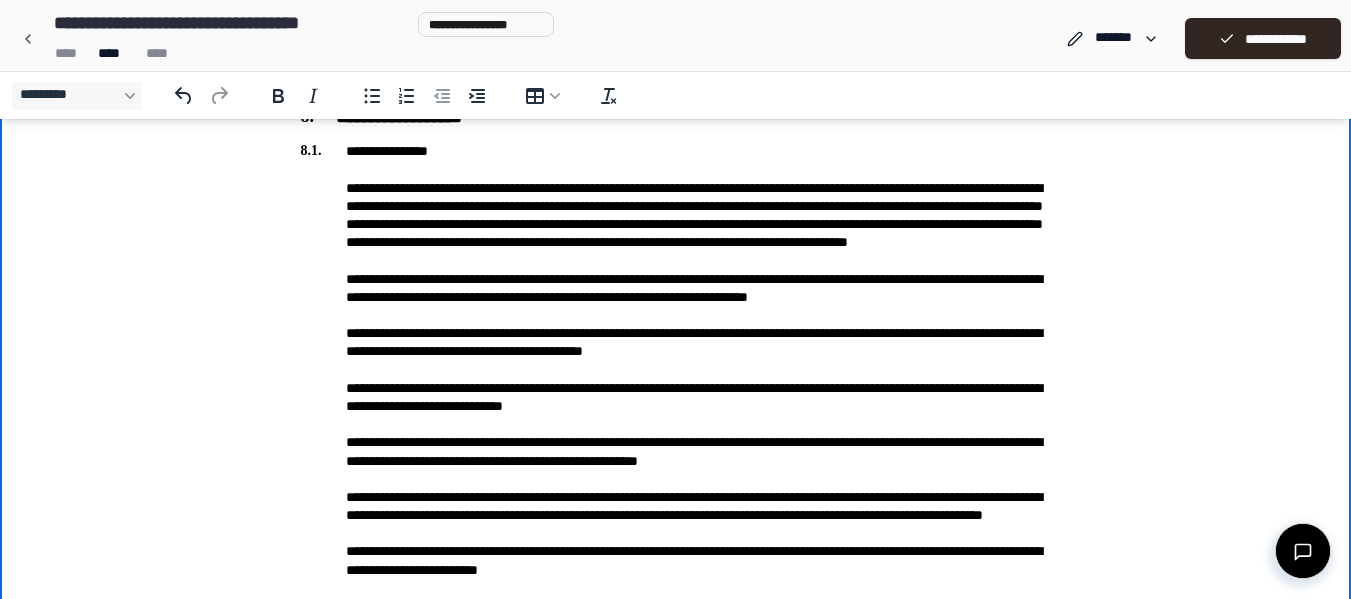 click on "**********" at bounding box center [676, 551] 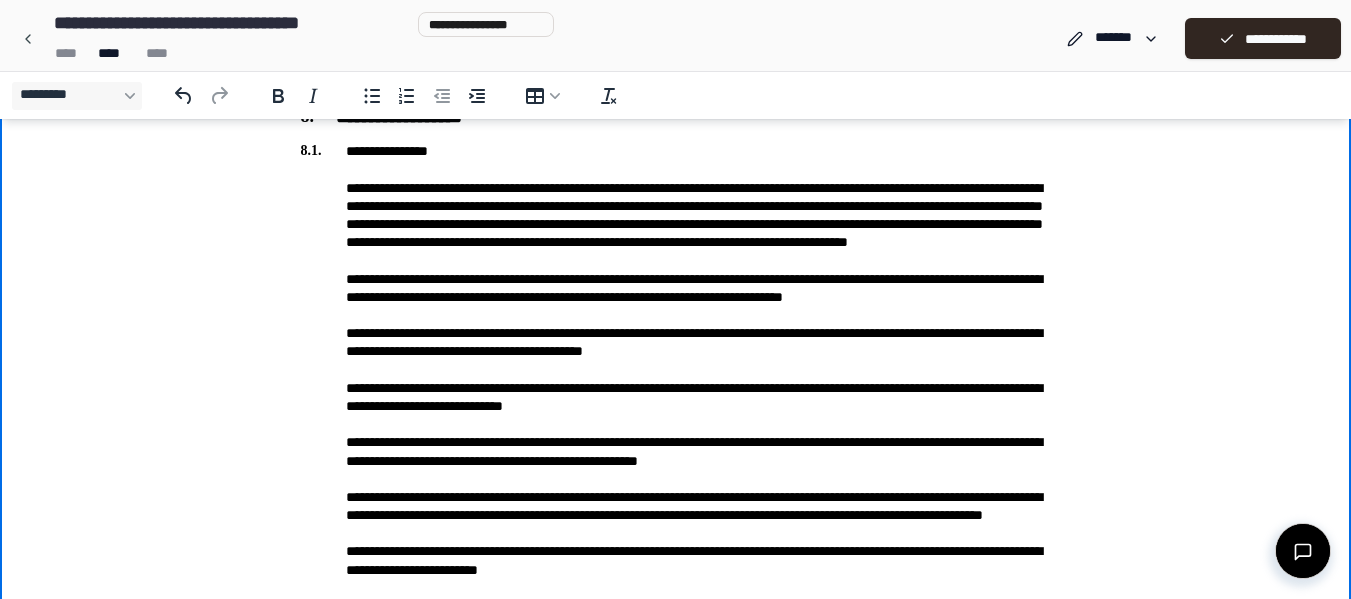 click on "**********" at bounding box center (676, 551) 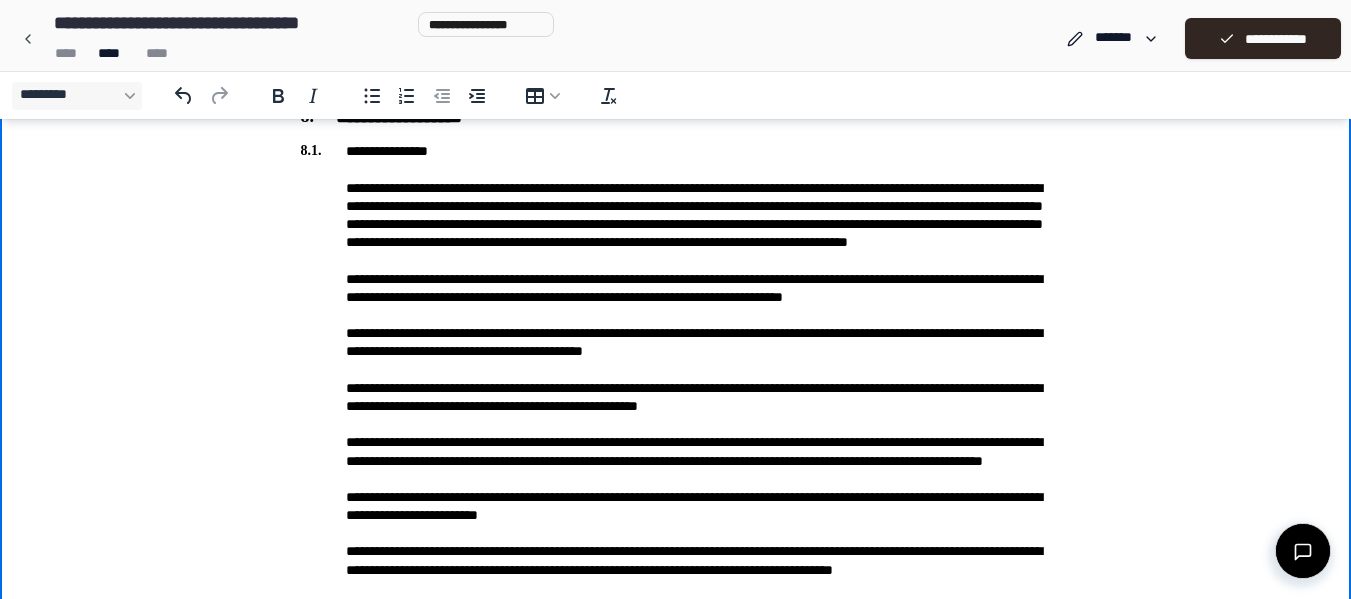 click on "**********" at bounding box center [676, 524] 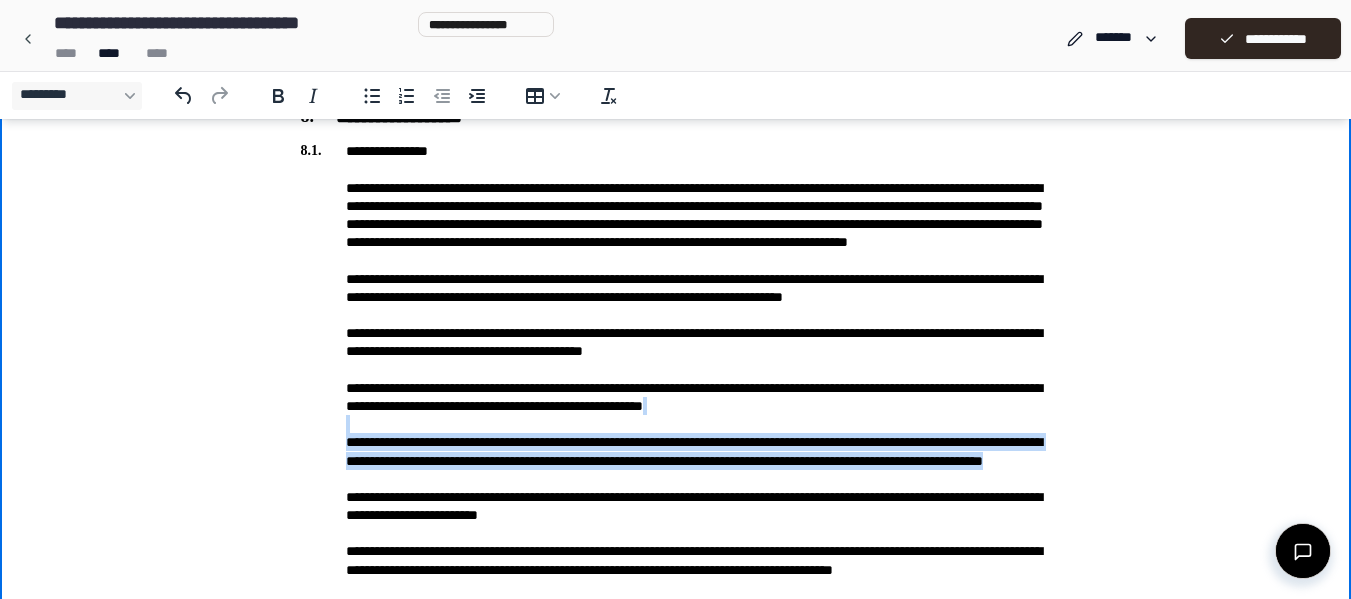 drag, startPoint x: 606, startPoint y: 496, endPoint x: 439, endPoint y: 442, distance: 175.51353 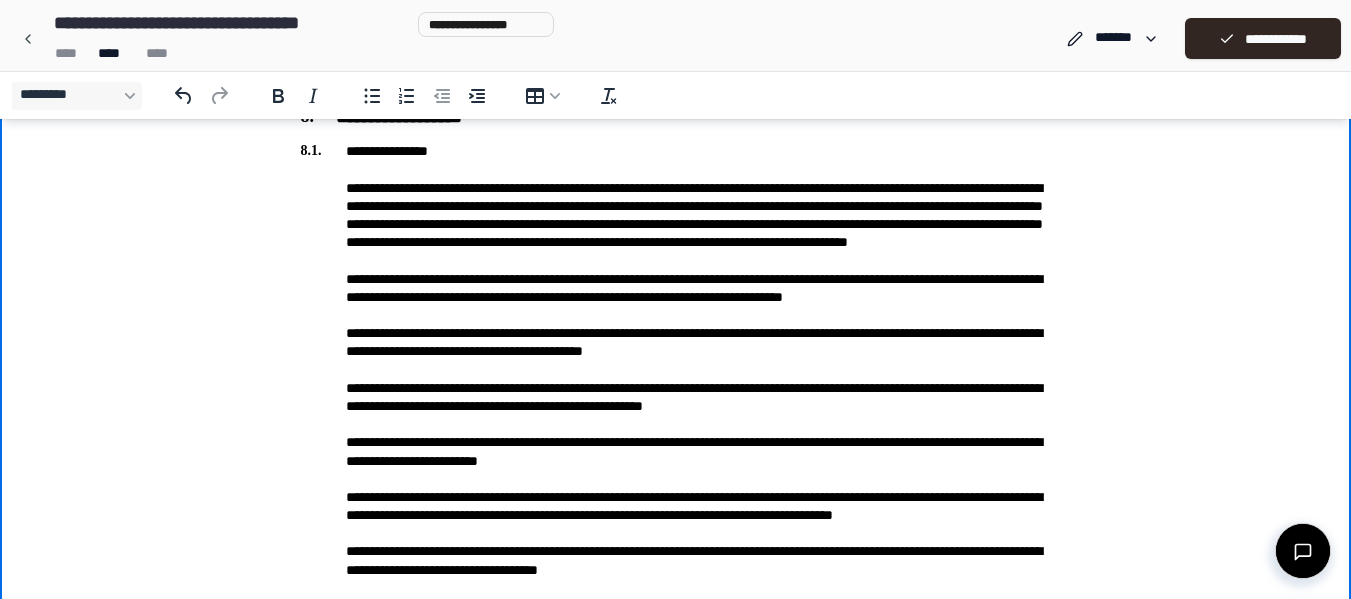 click on "**********" at bounding box center (676, 487) 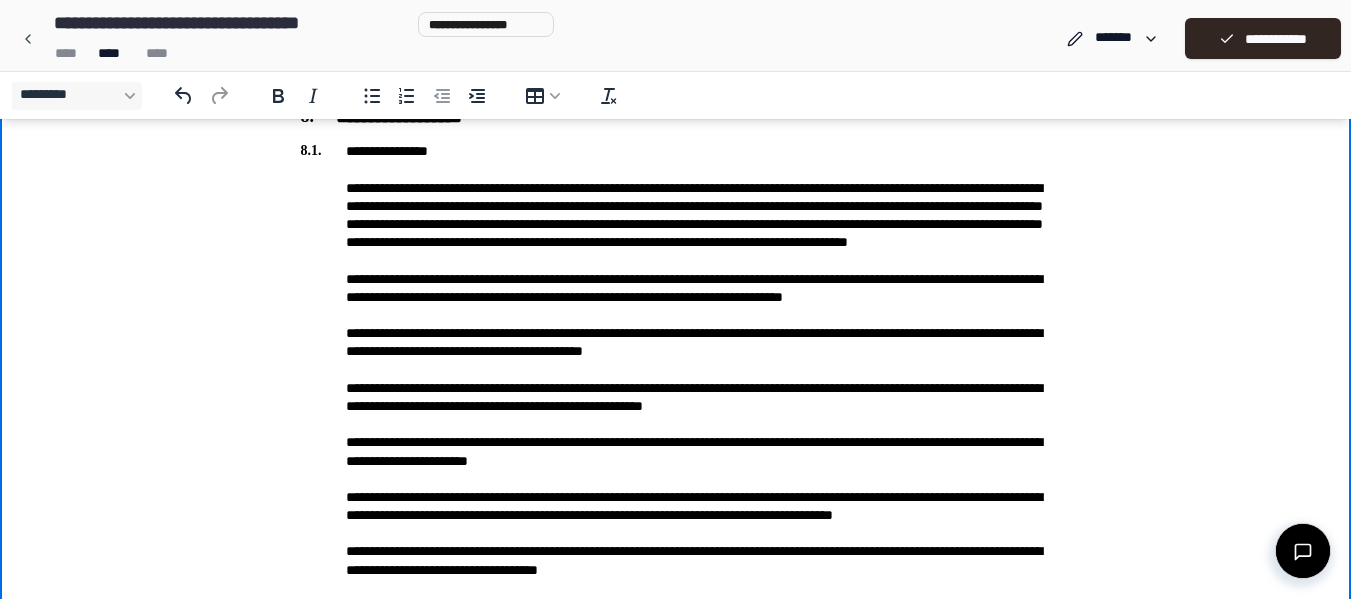 click on "**********" at bounding box center (676, 487) 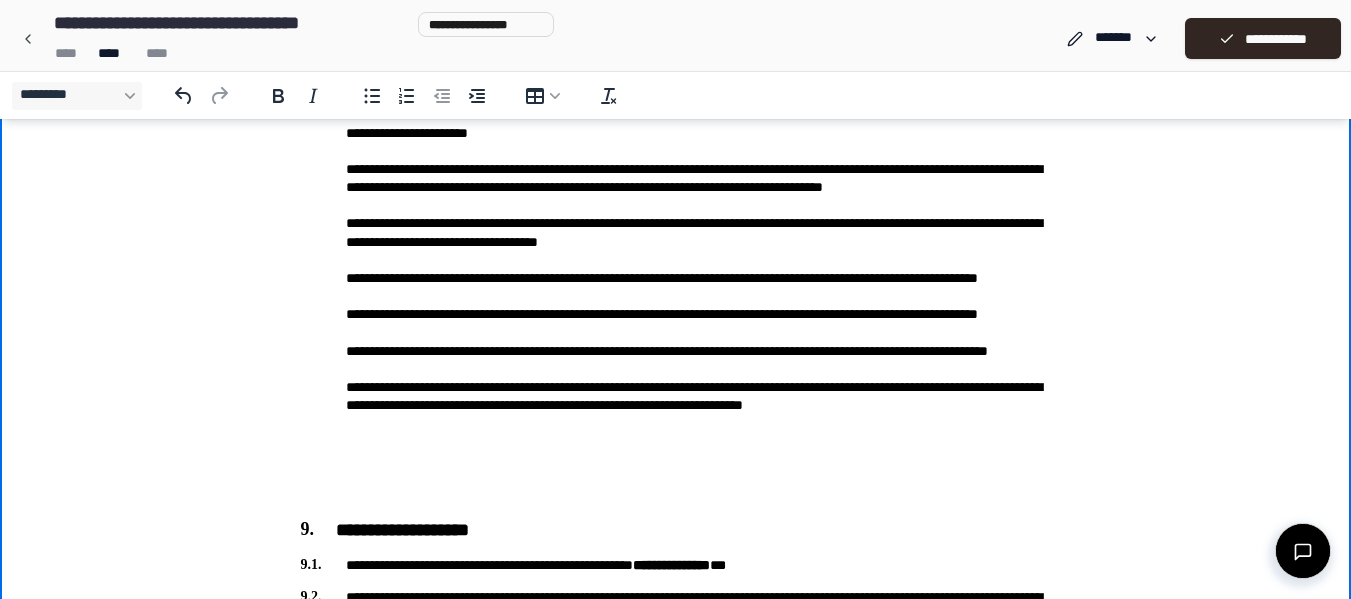 scroll, scrollTop: 2224, scrollLeft: 0, axis: vertical 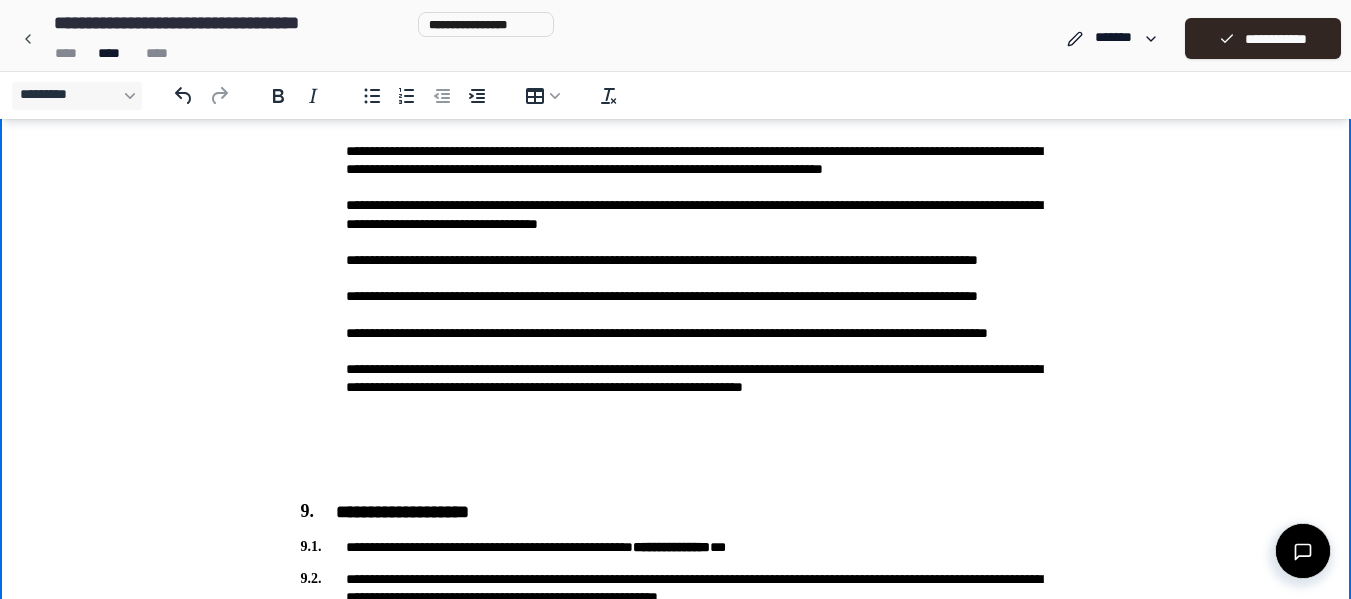 click on "**********" at bounding box center [676, 141] 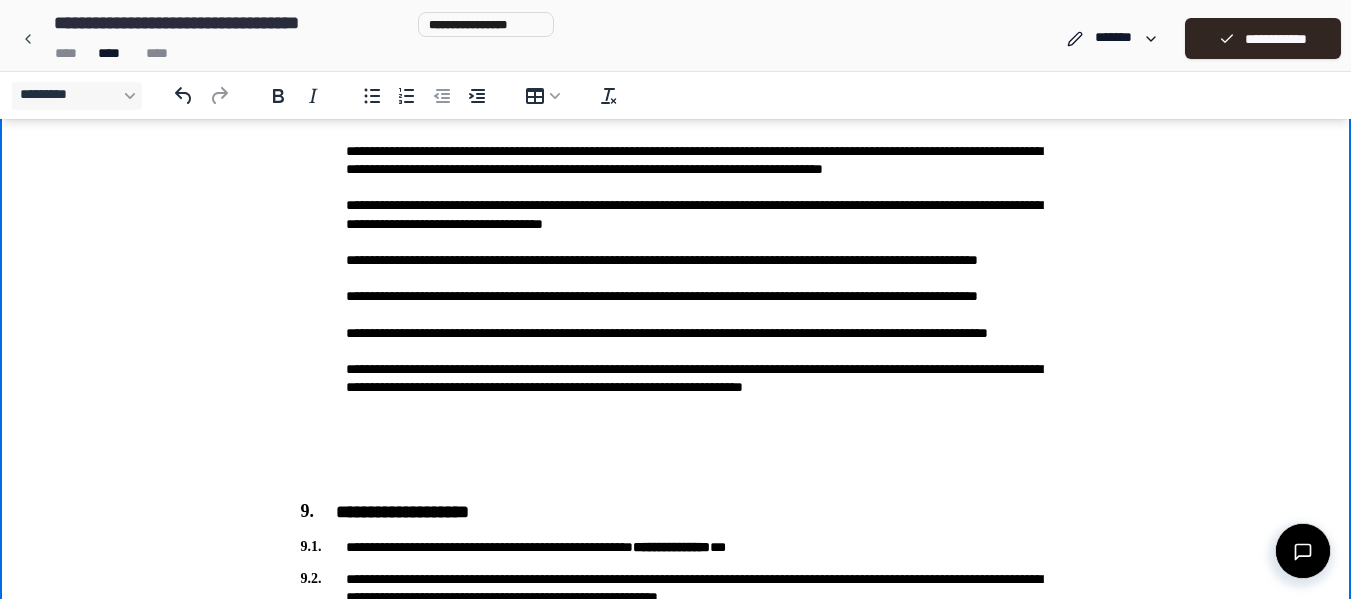 click on "**********" at bounding box center [676, 141] 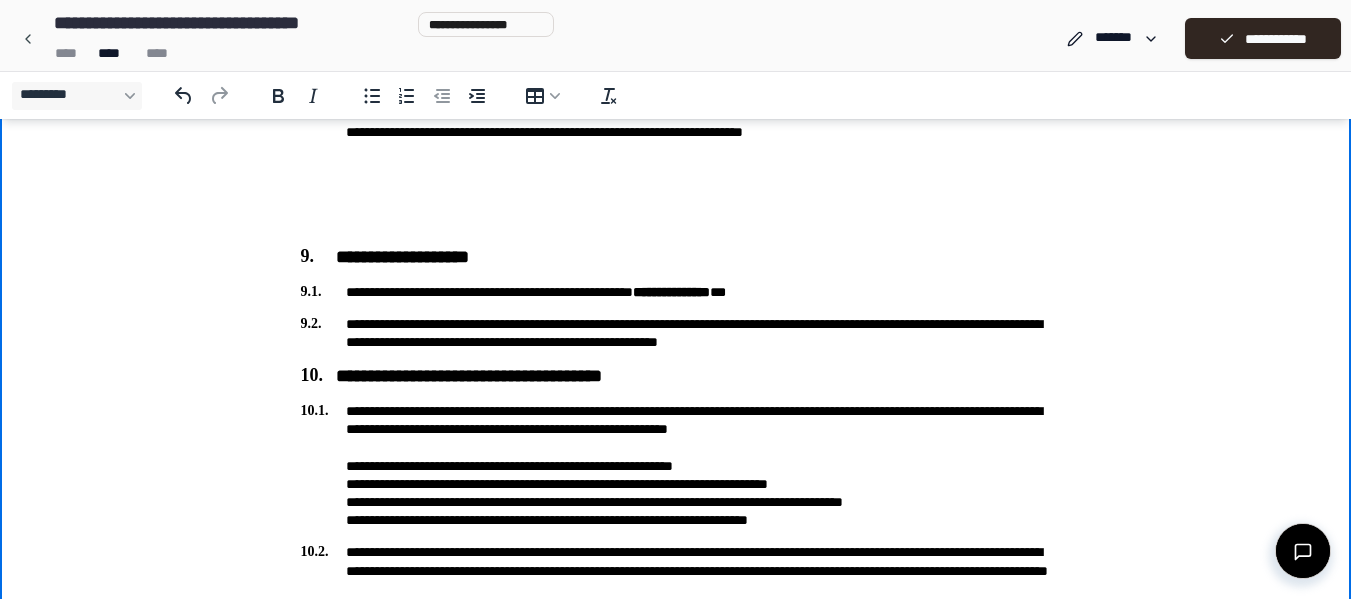 scroll, scrollTop: 2470, scrollLeft: 0, axis: vertical 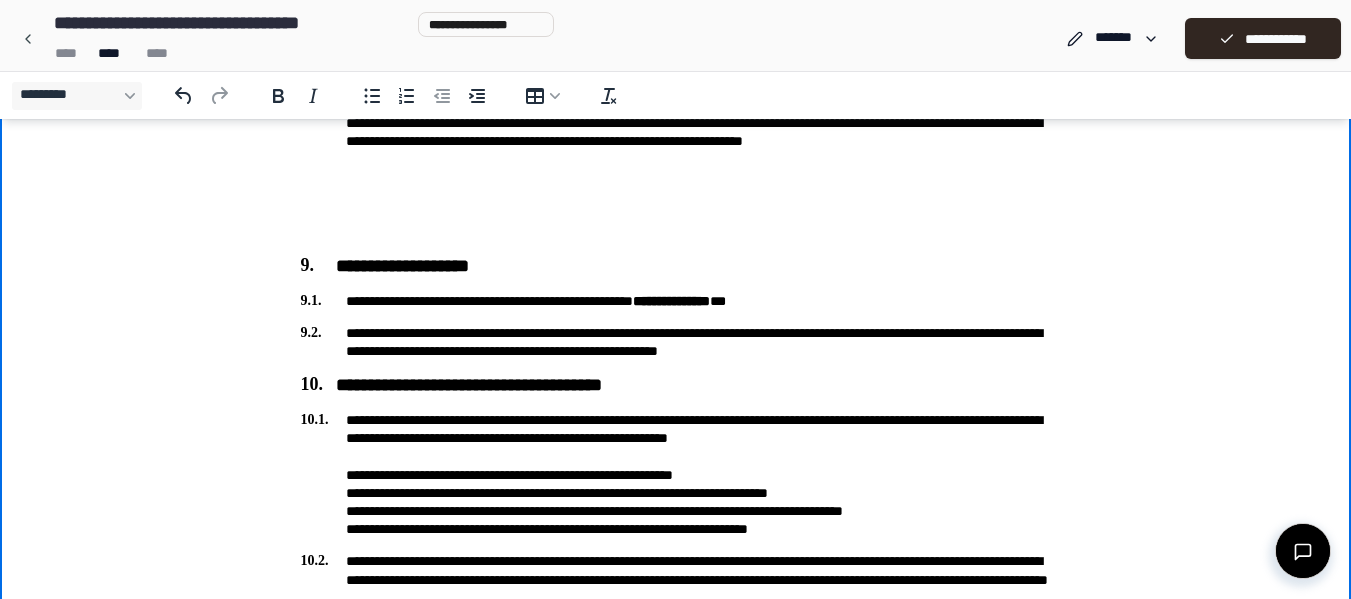click on "**********" at bounding box center (676, 301) 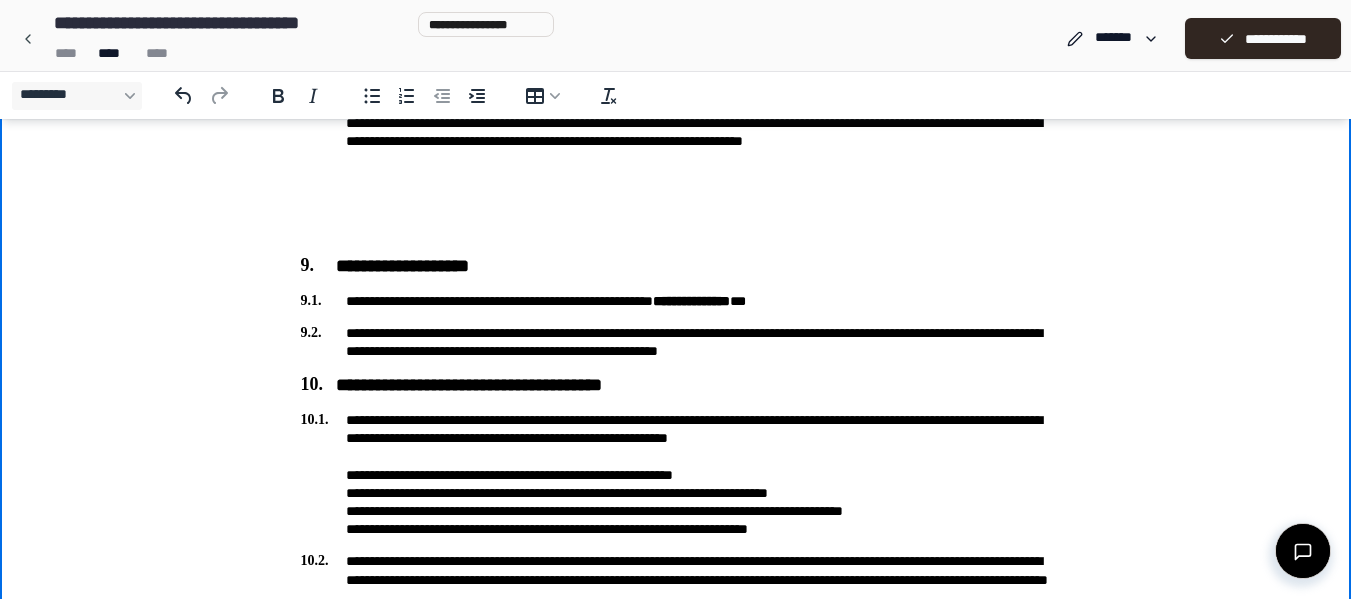 click on "**********" at bounding box center (676, 342) 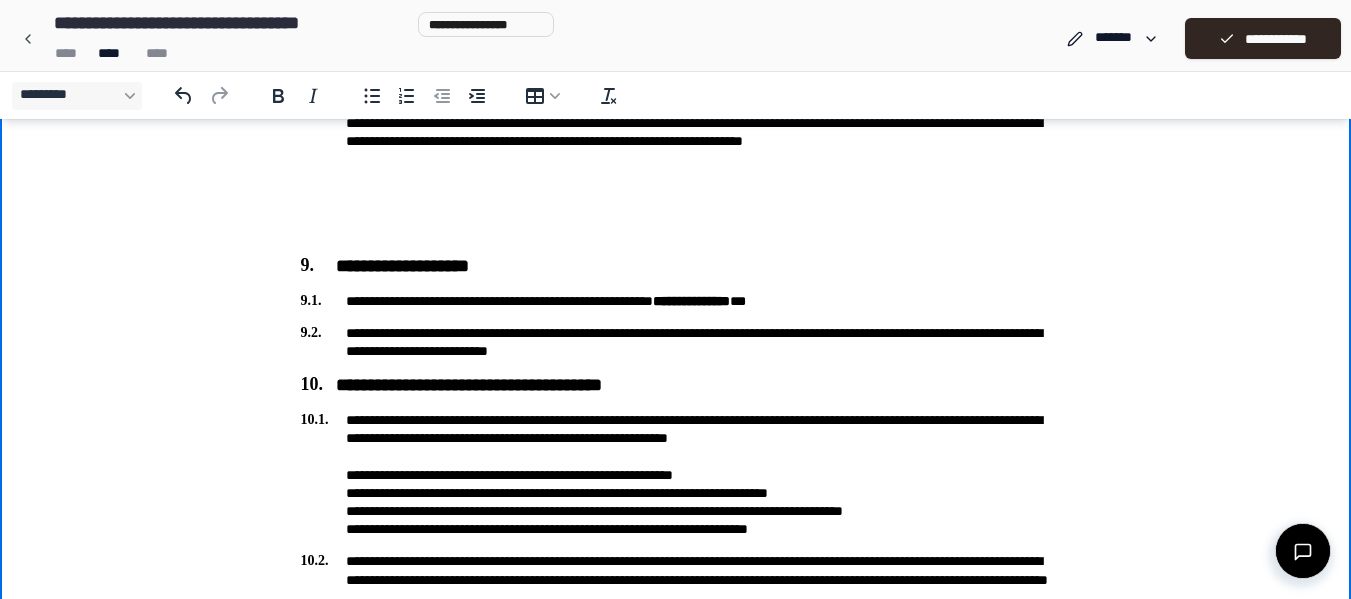 click on "**********" at bounding box center [676, 342] 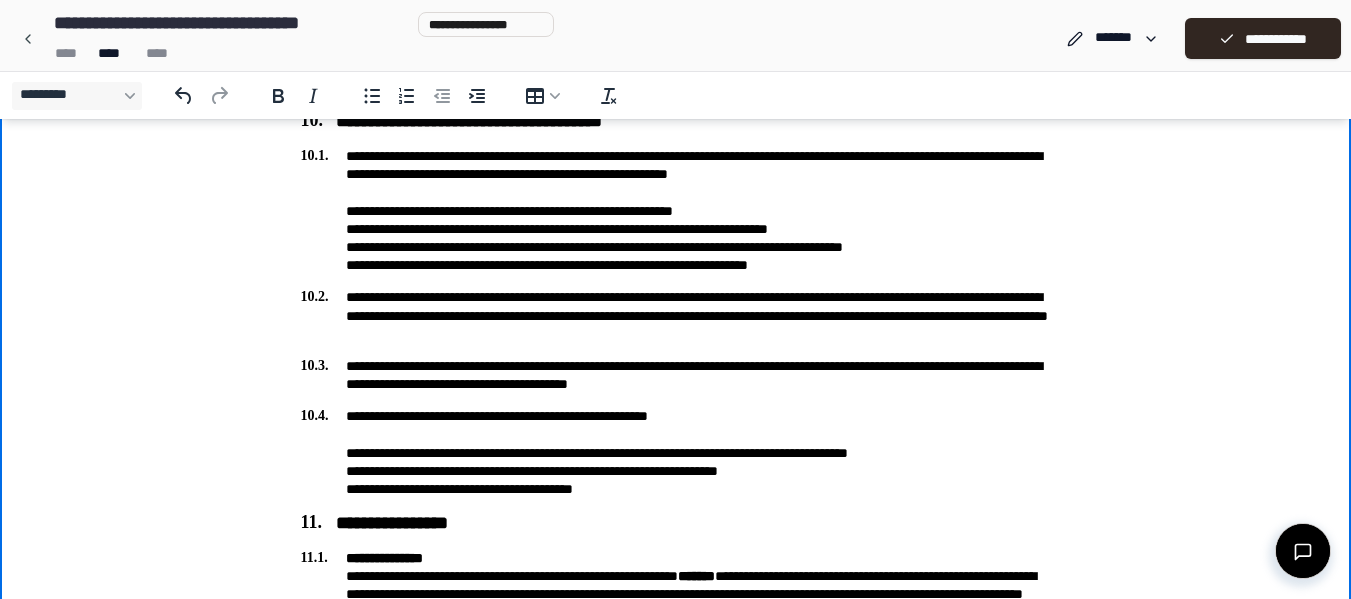 scroll, scrollTop: 2744, scrollLeft: 0, axis: vertical 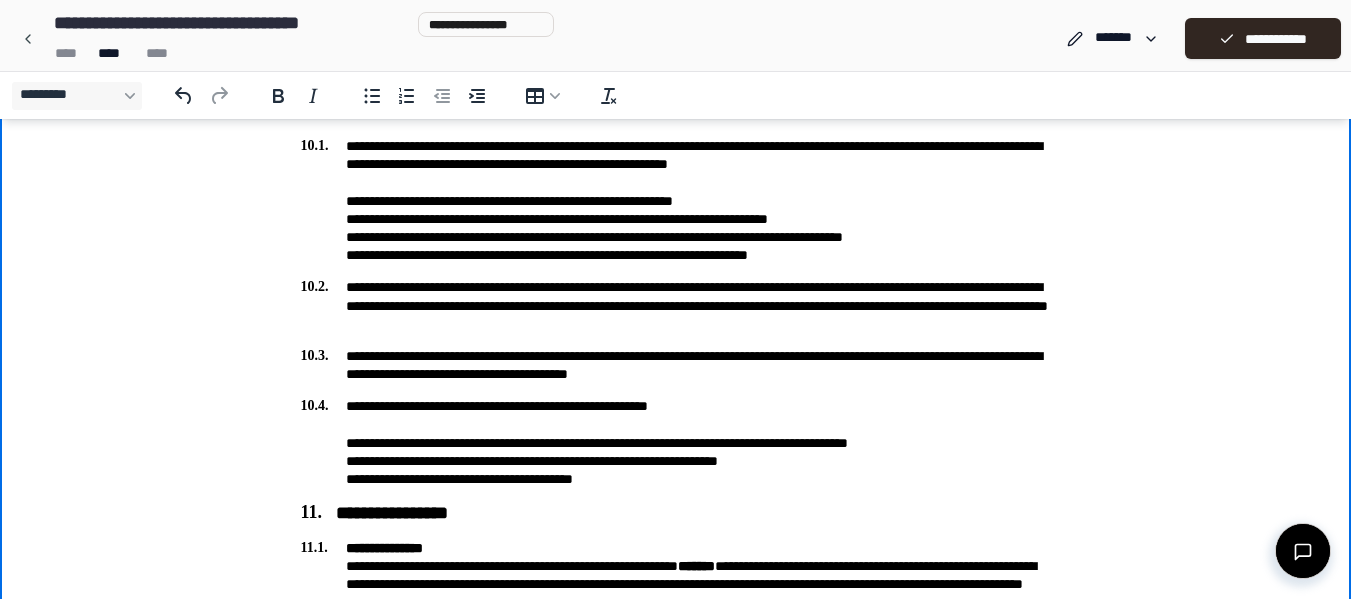 click on "**********" at bounding box center [676, 200] 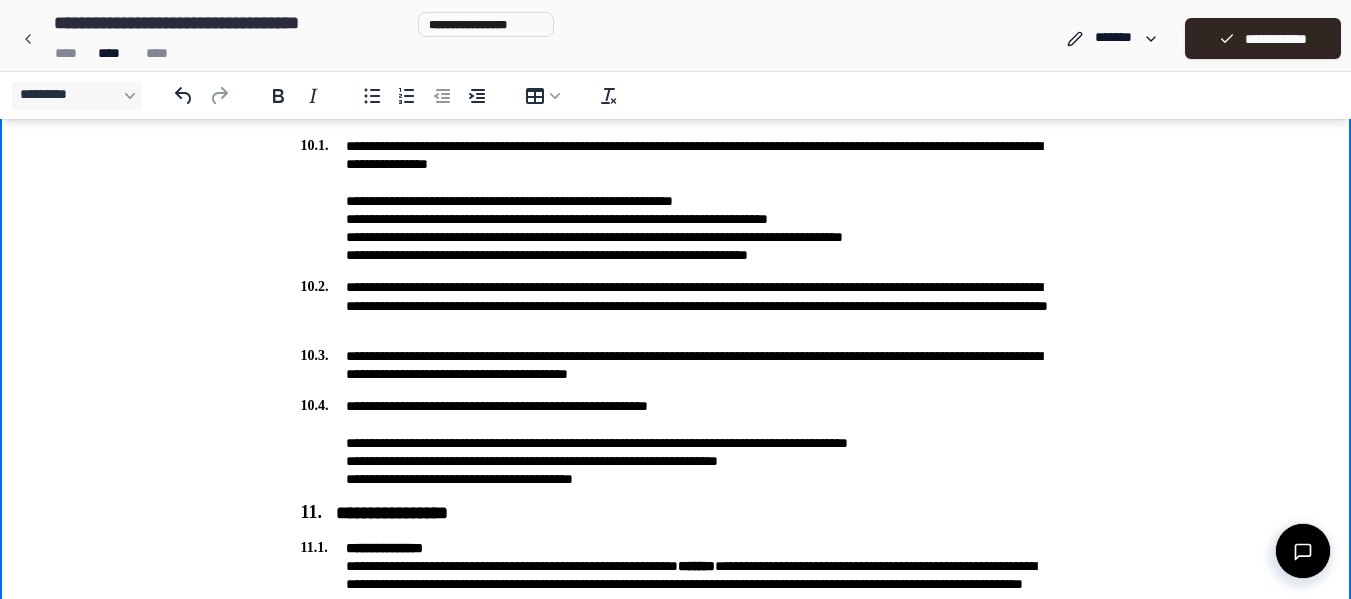 click on "**********" at bounding box center (676, 200) 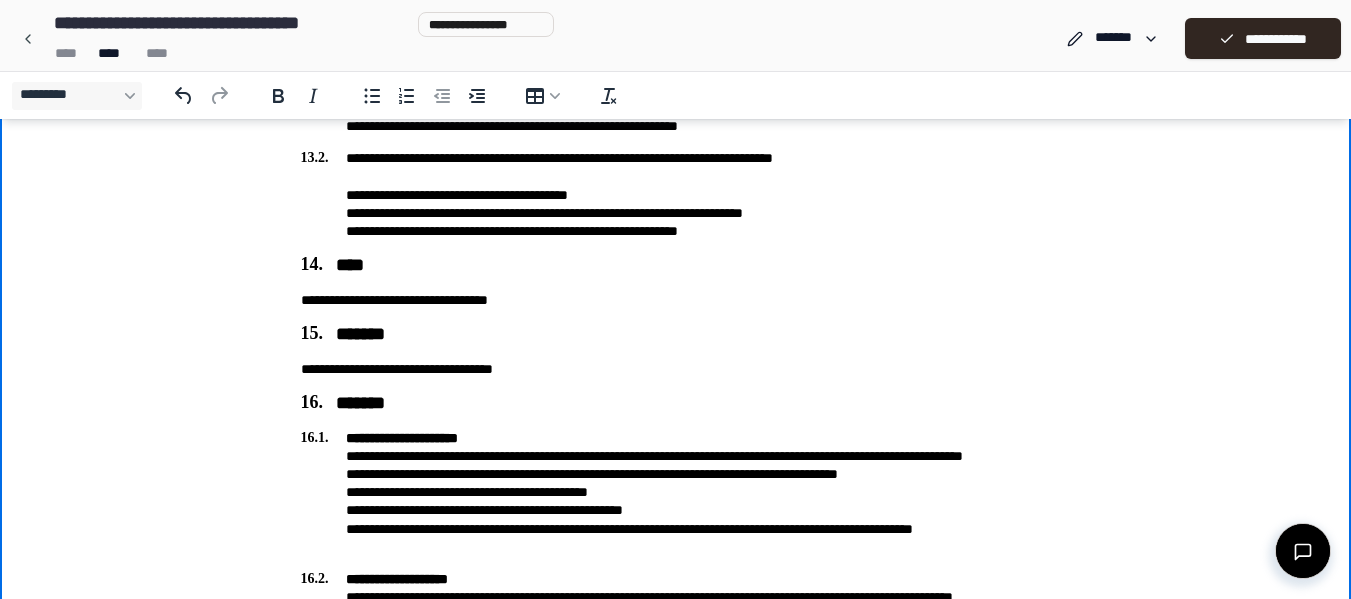 scroll, scrollTop: 3828, scrollLeft: 0, axis: vertical 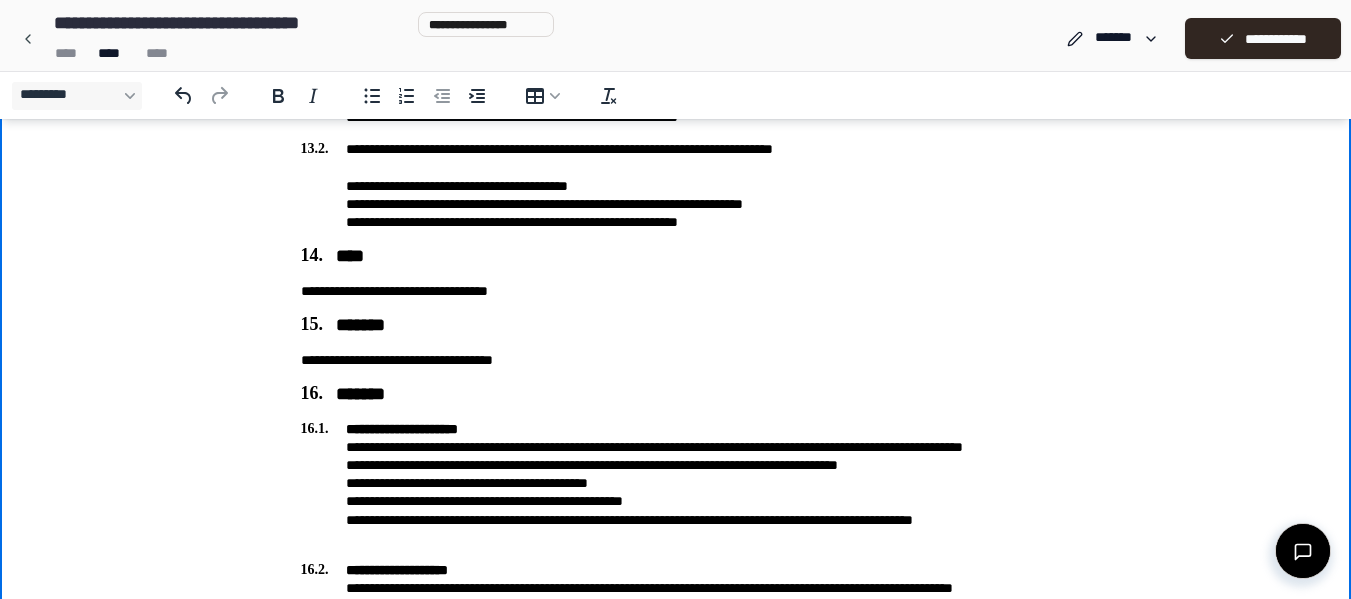 click on "**********" at bounding box center (676, 360) 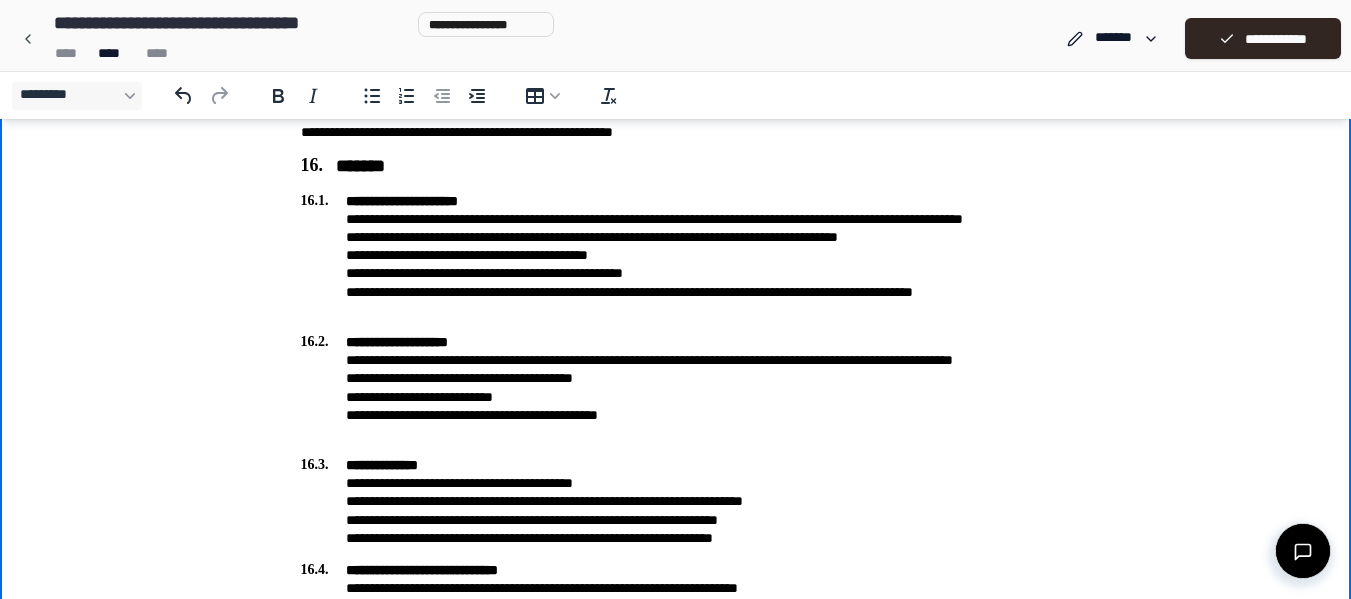 scroll, scrollTop: 4092, scrollLeft: 0, axis: vertical 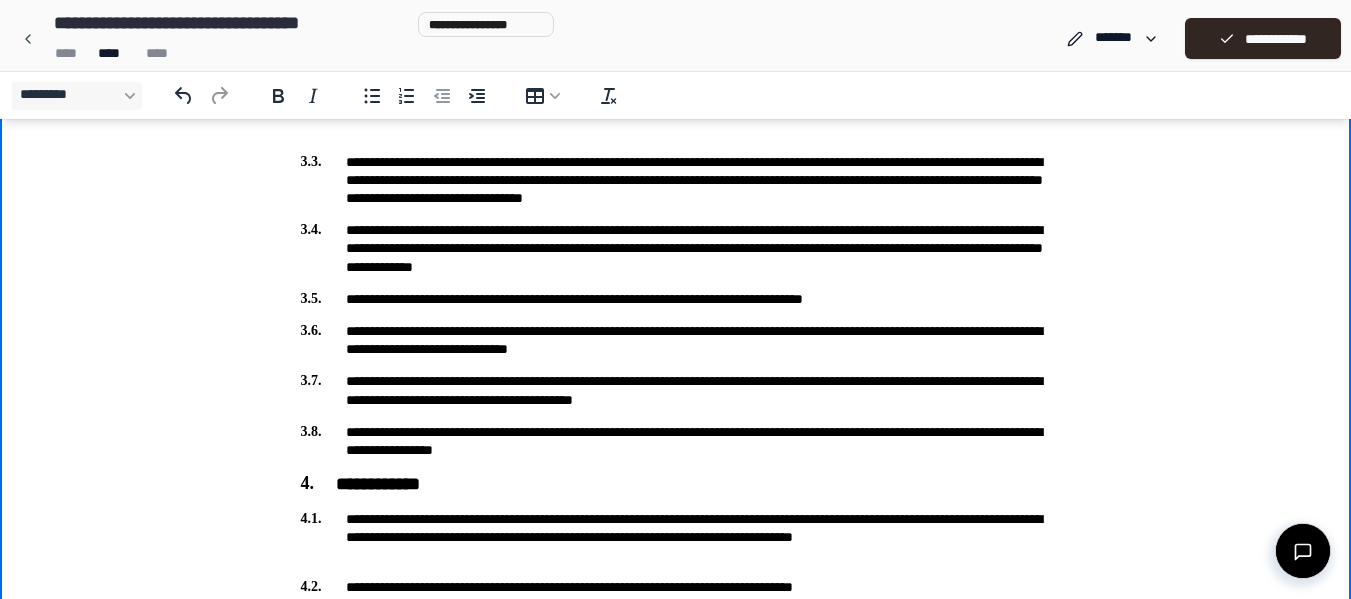 drag, startPoint x: 433, startPoint y: 229, endPoint x: 404, endPoint y: 231, distance: 29.068884 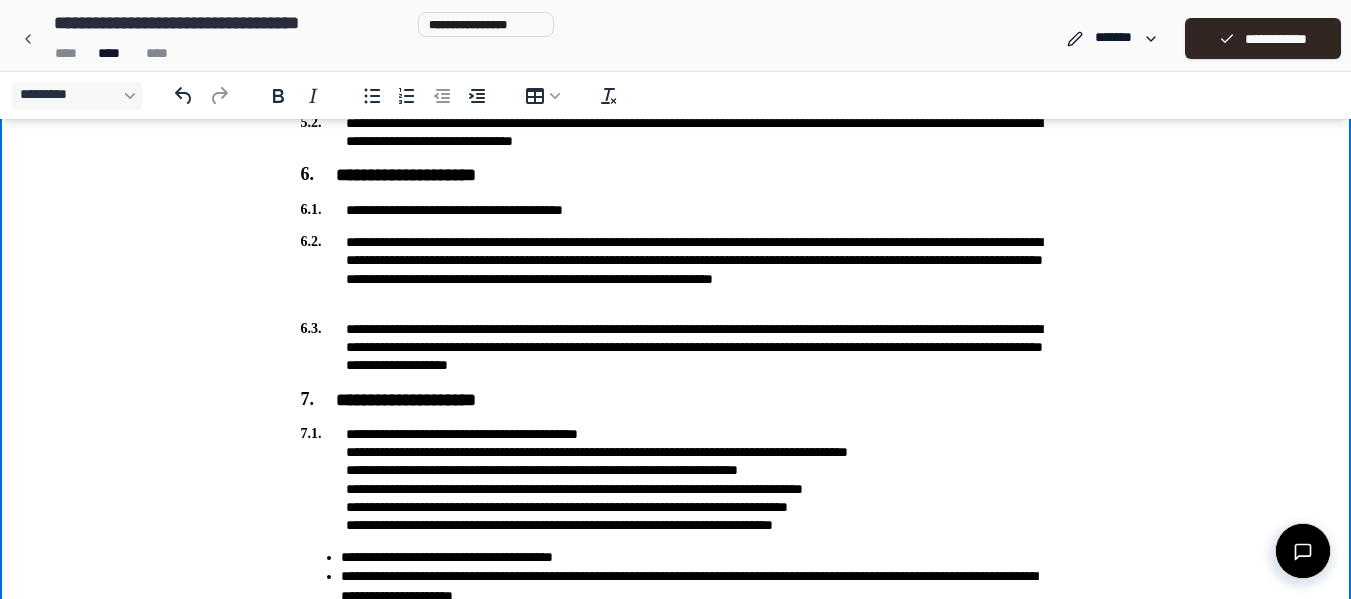scroll, scrollTop: 1286, scrollLeft: 0, axis: vertical 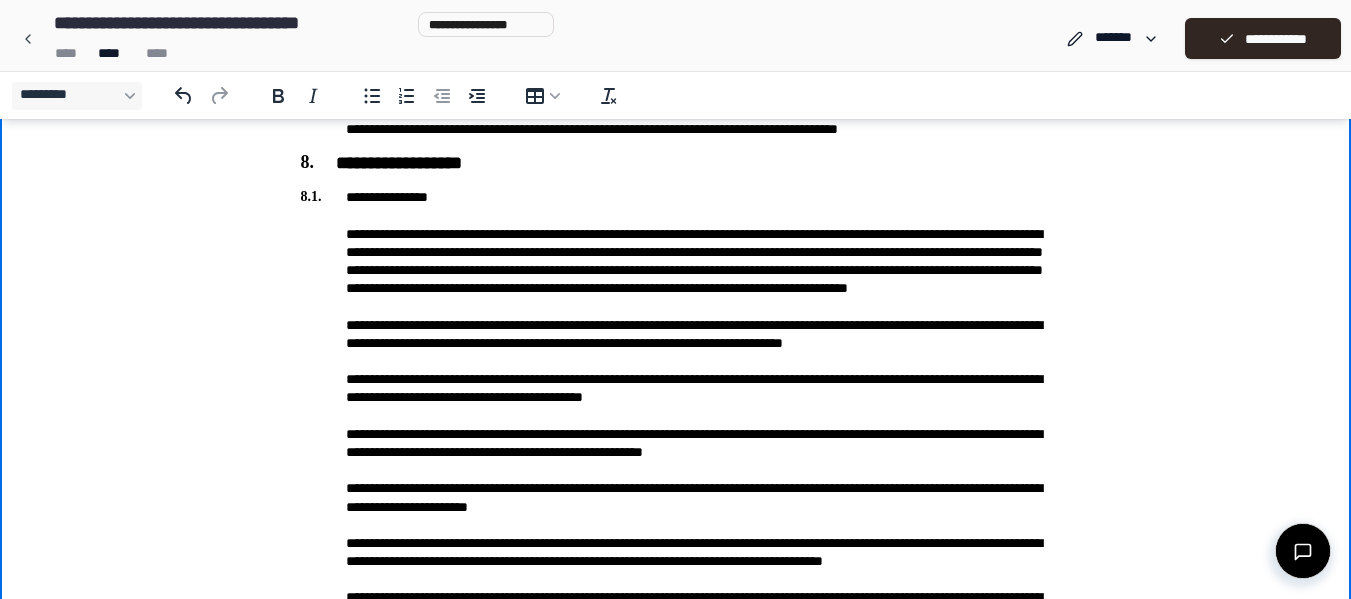drag, startPoint x: 475, startPoint y: 344, endPoint x: 464, endPoint y: 345, distance: 11.045361 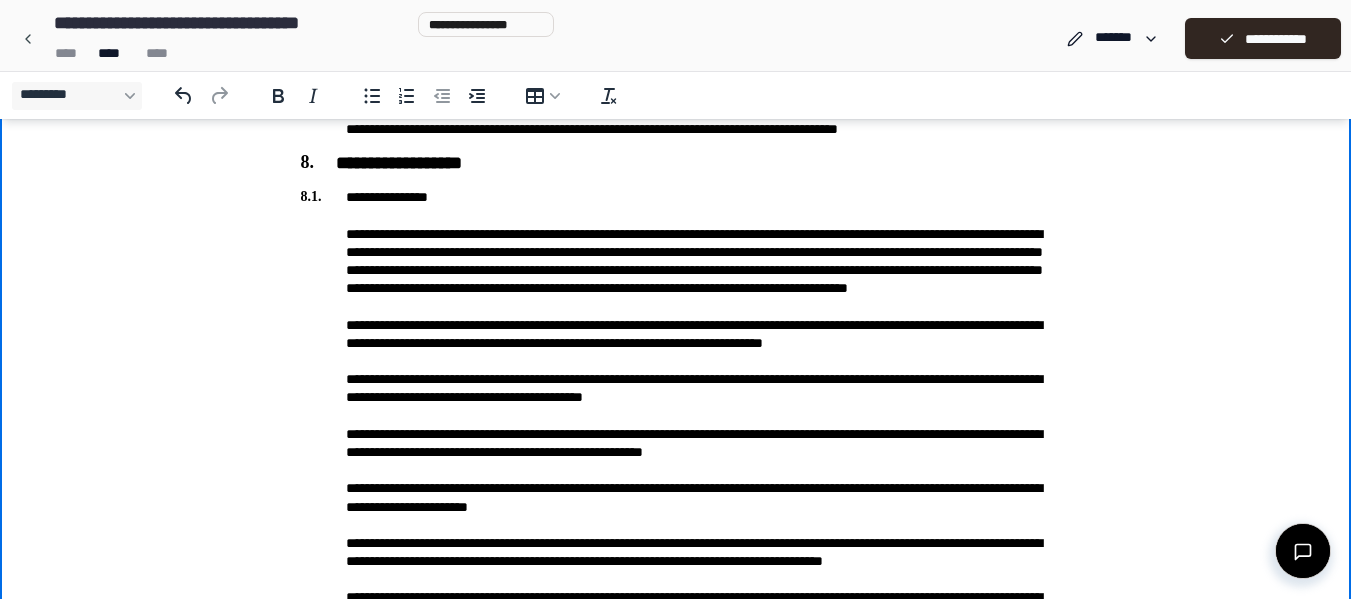 click on "**********" at bounding box center (676, 533) 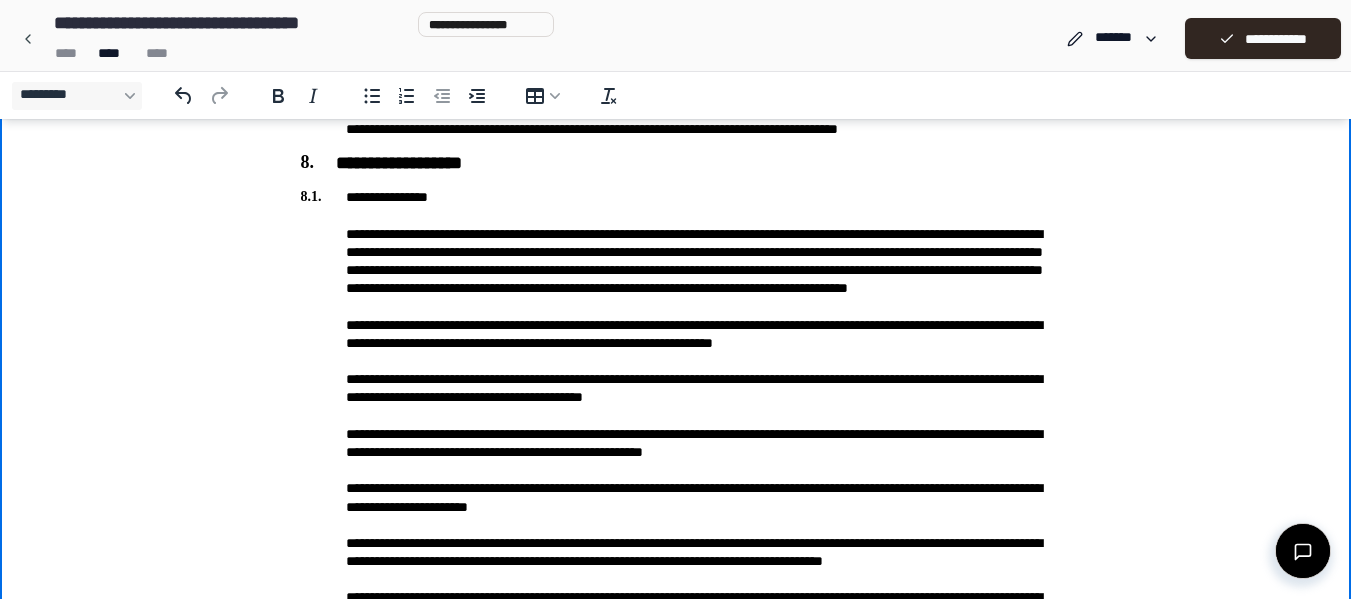click on "**********" at bounding box center (676, 533) 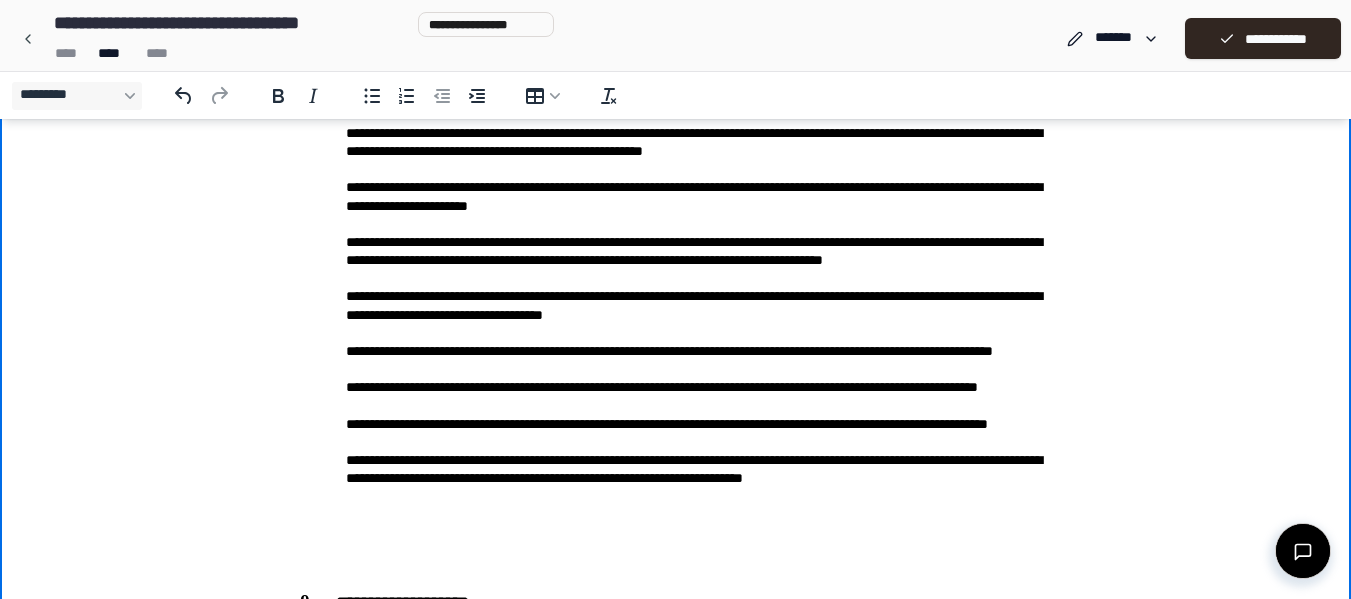 scroll, scrollTop: 2142, scrollLeft: 0, axis: vertical 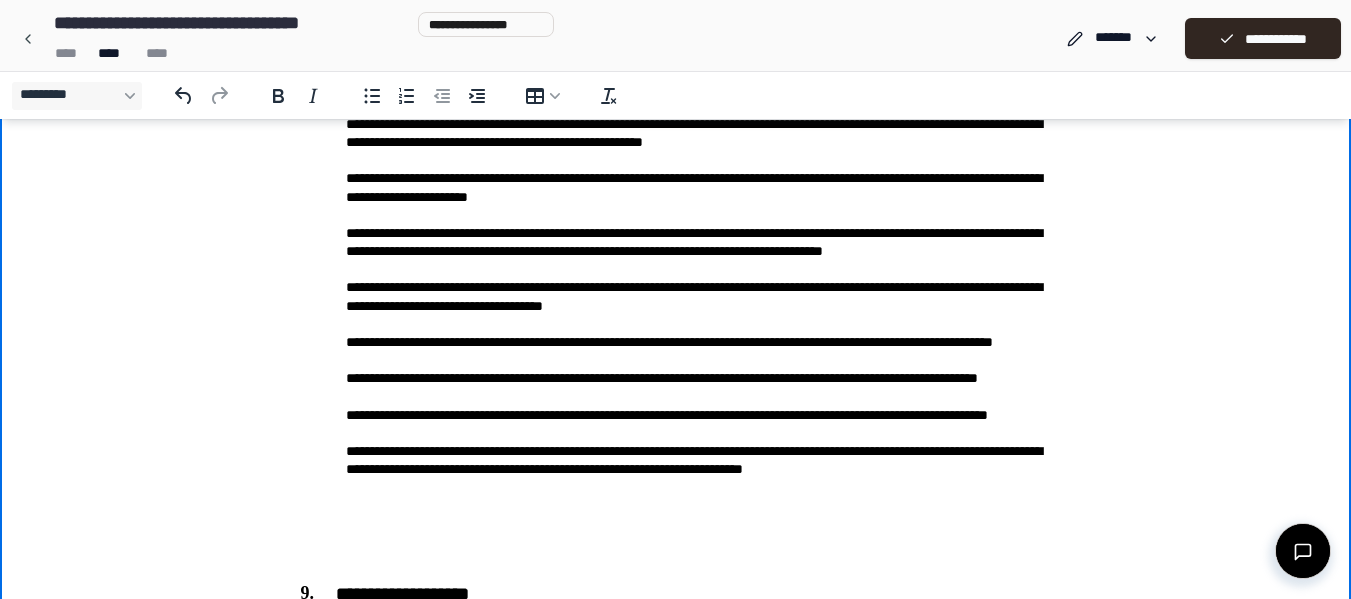 click on "**********" at bounding box center (676, 223) 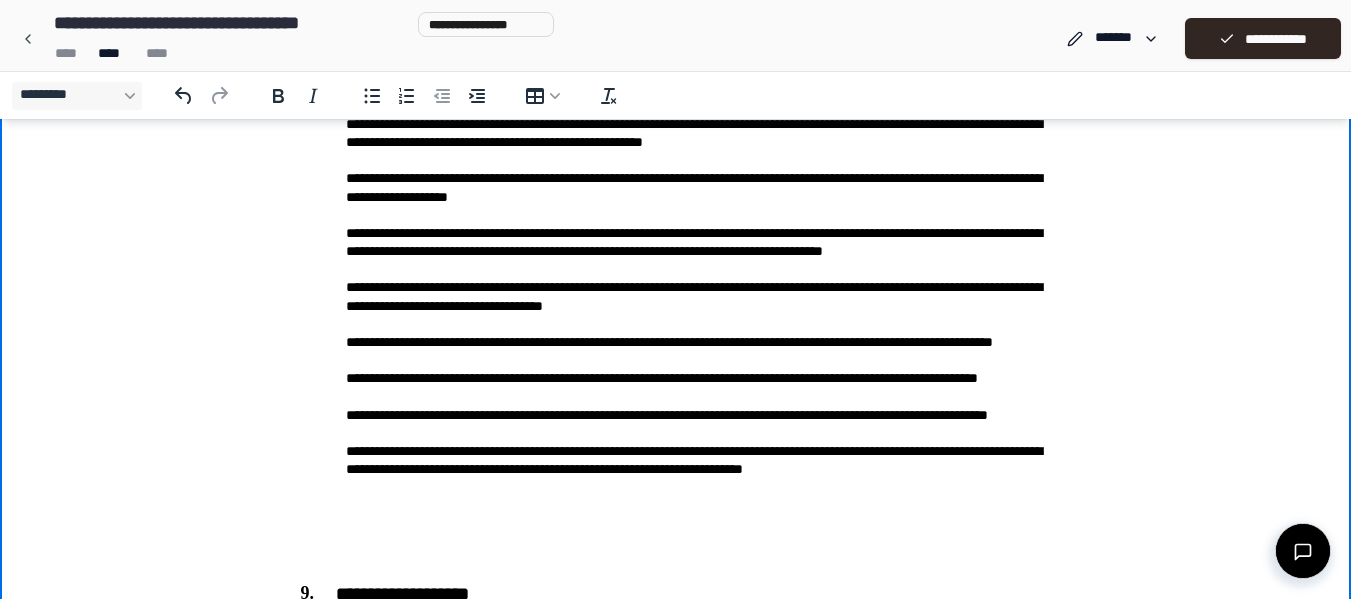 click on "**********" at bounding box center [676, 223] 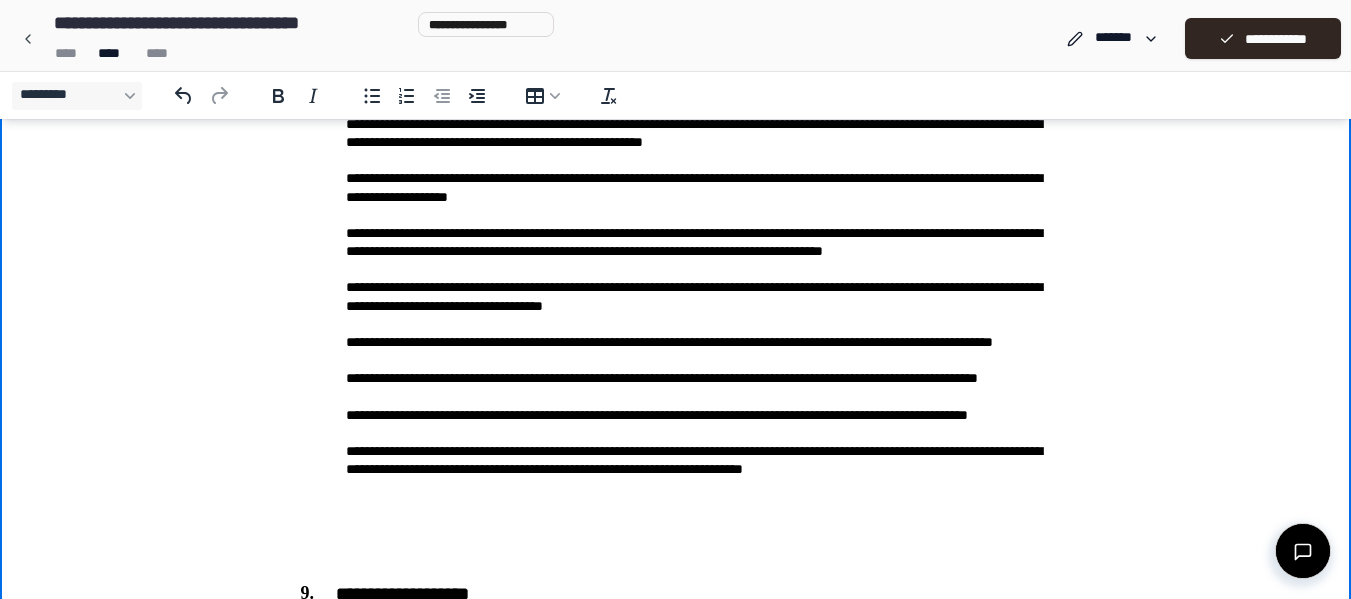click on "**********" at bounding box center (676, 223) 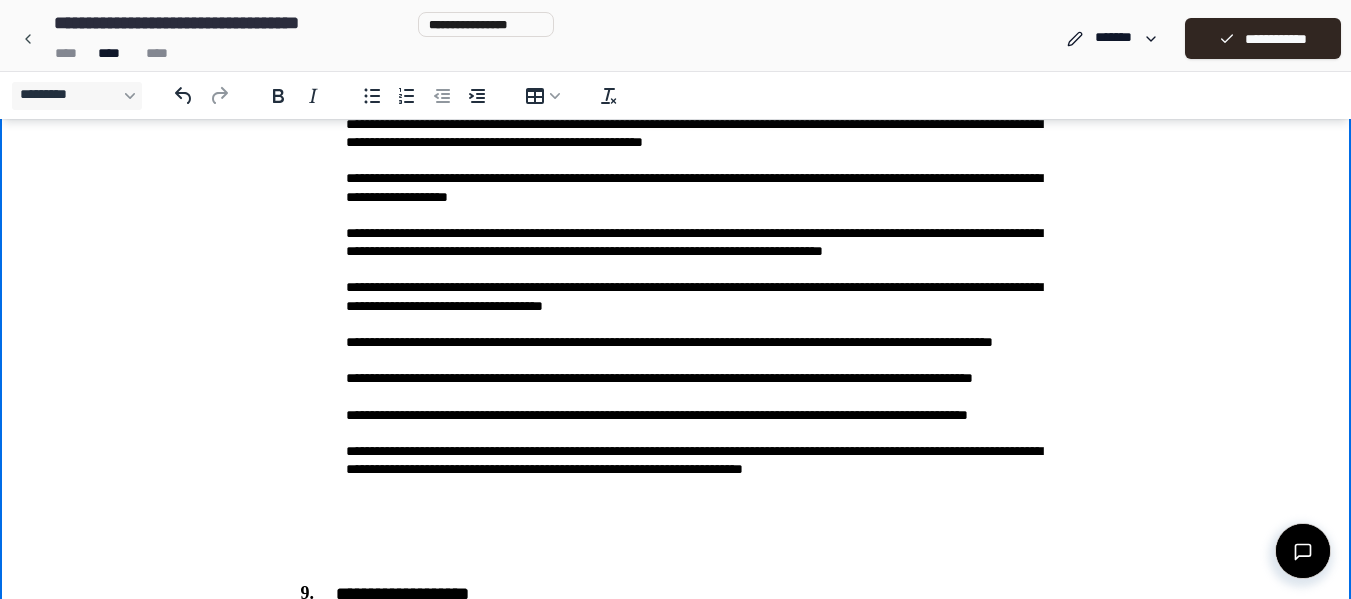 click on "**********" at bounding box center [676, 223] 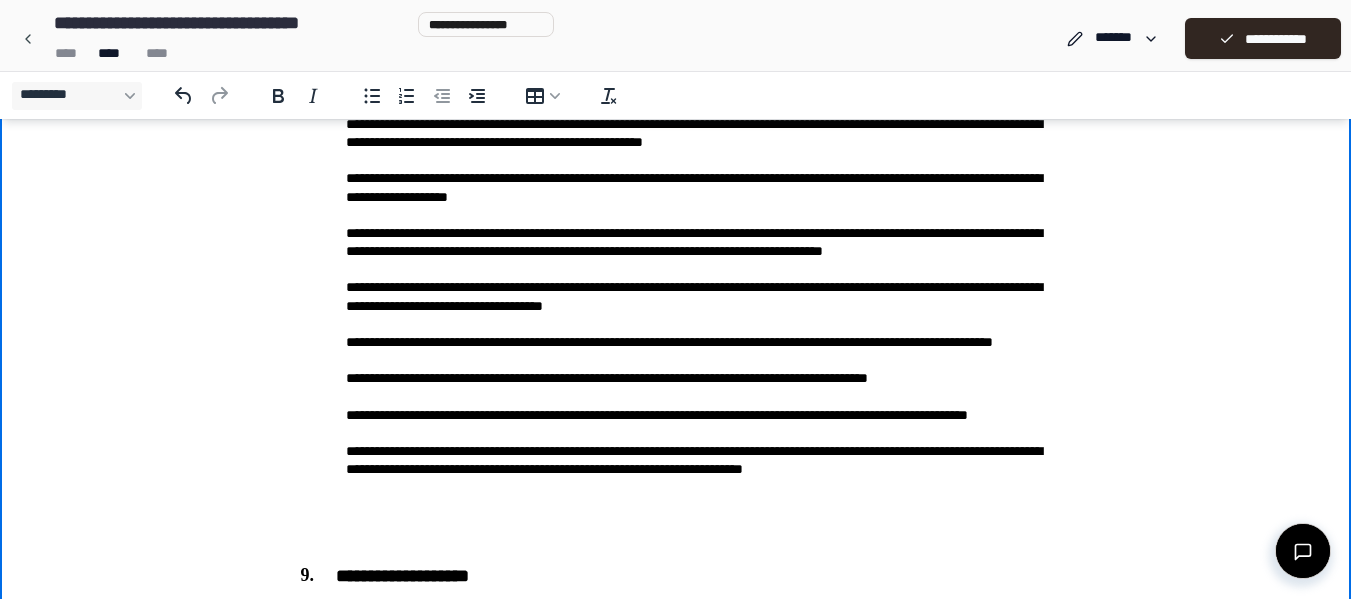 click on "**********" at bounding box center [676, 214] 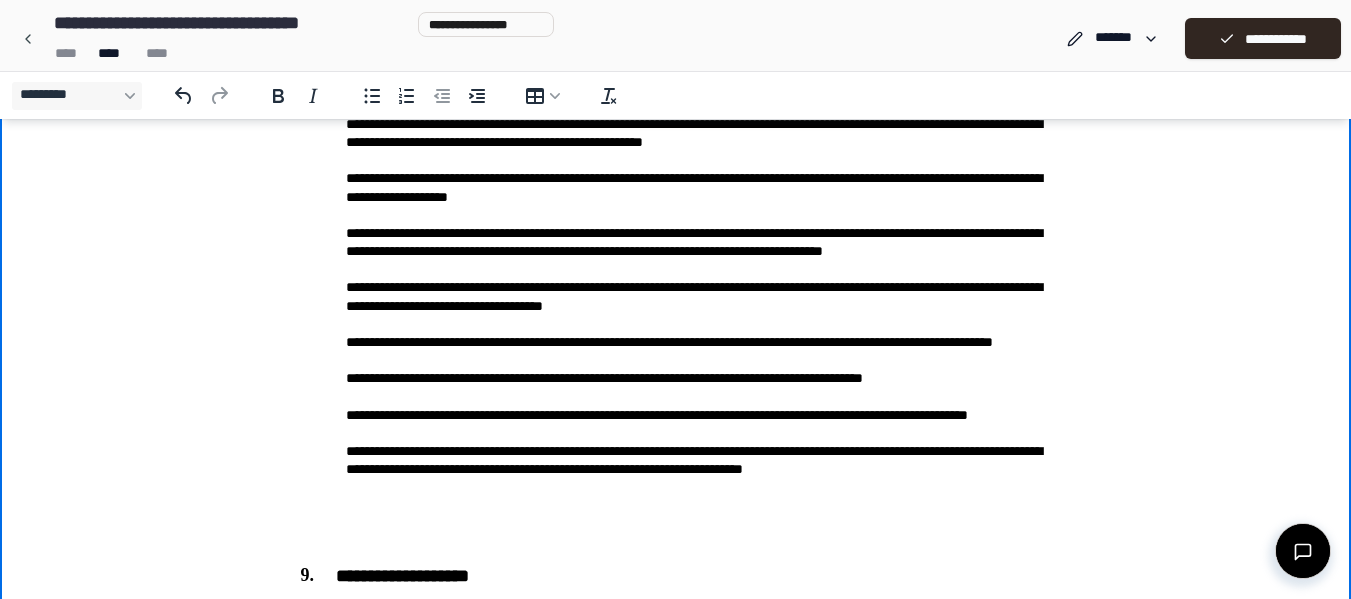 click on "**********" at bounding box center [676, 214] 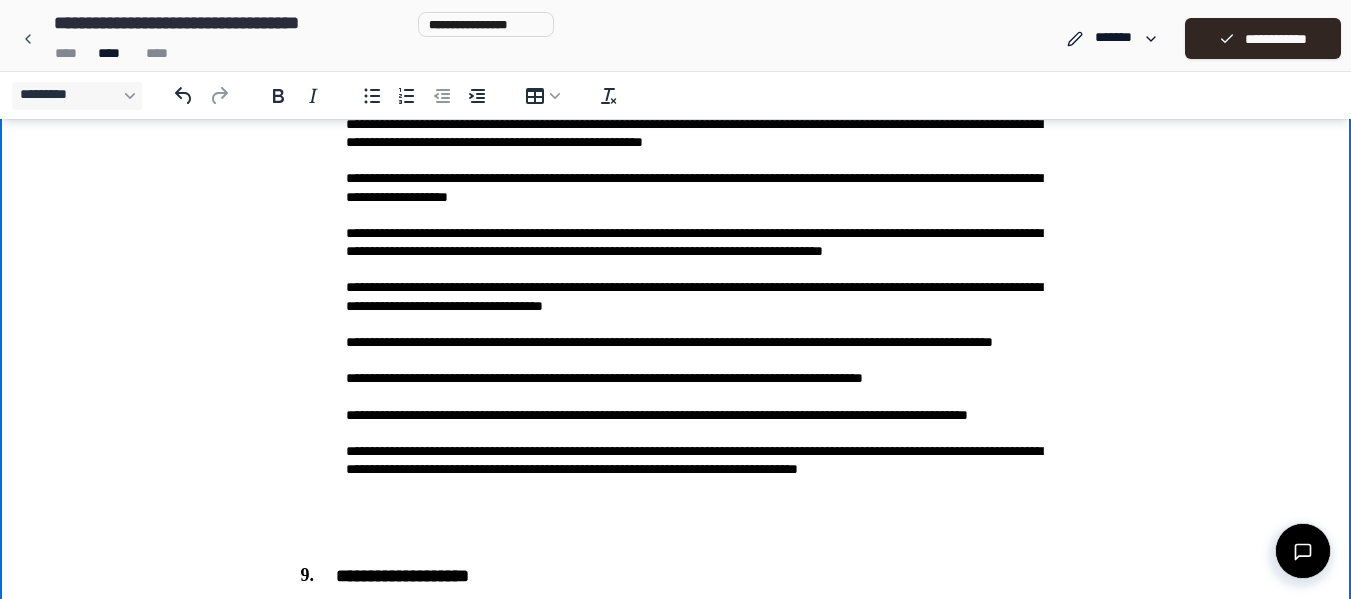 click on "**********" at bounding box center [676, 214] 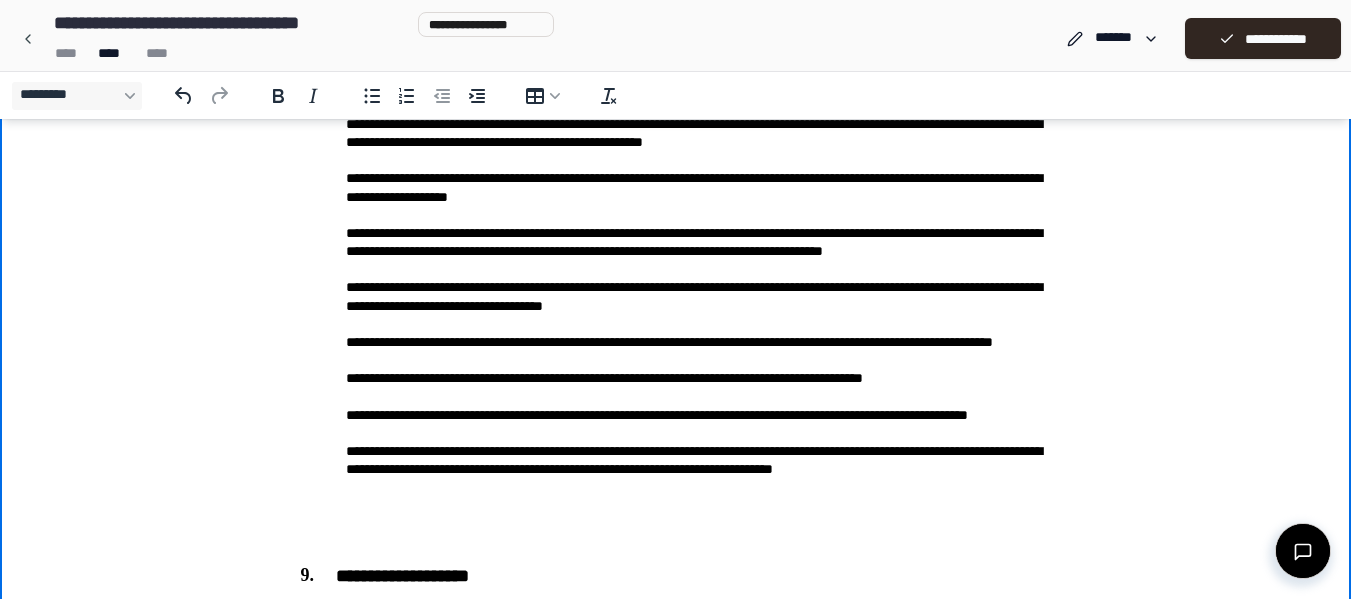 click on "**********" at bounding box center [676, 214] 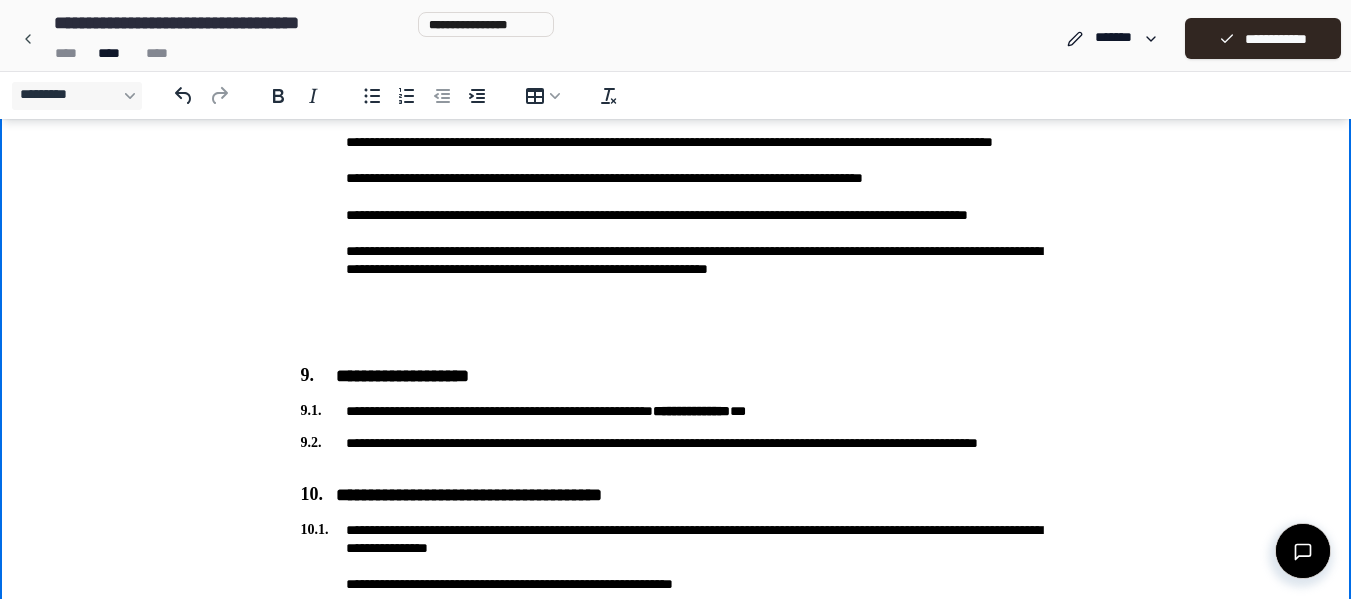 scroll, scrollTop: 2351, scrollLeft: 0, axis: vertical 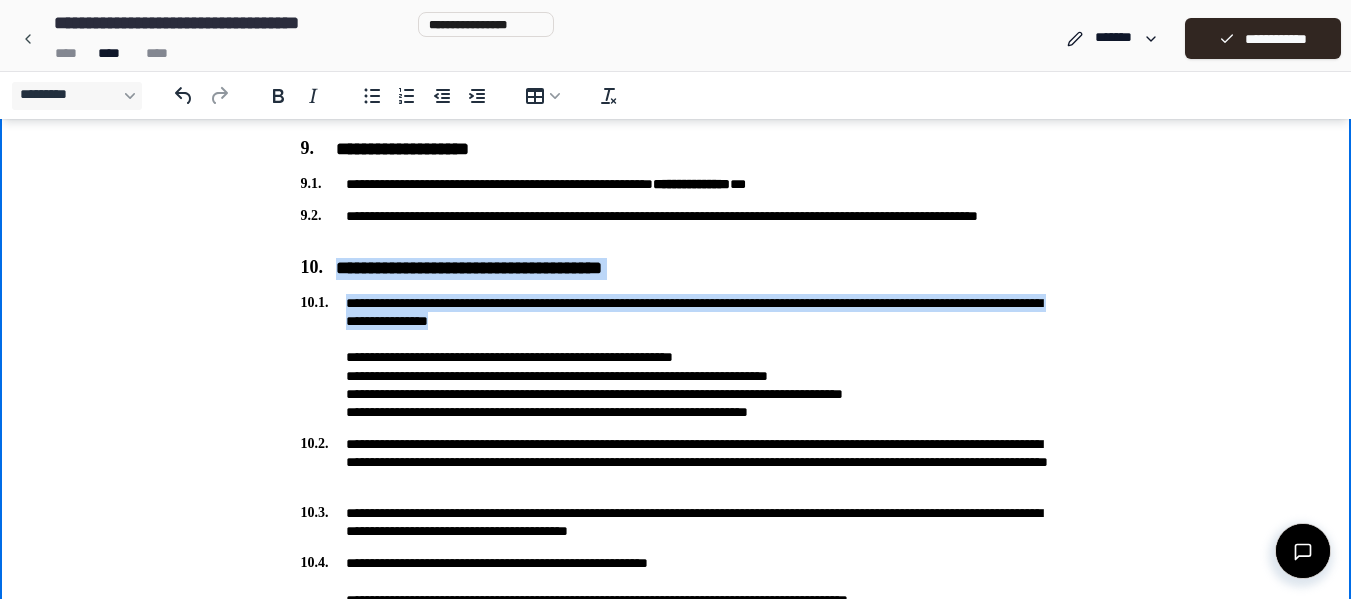 drag, startPoint x: 886, startPoint y: 325, endPoint x: 914, endPoint y: 234, distance: 95.2103 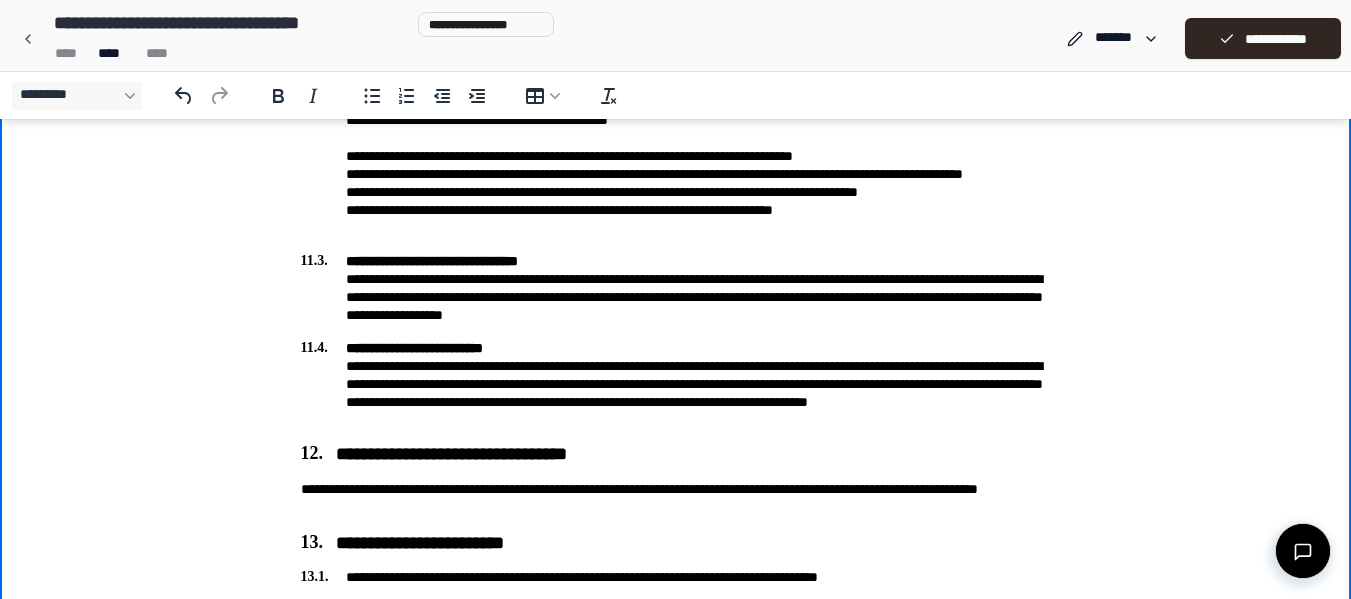 scroll, scrollTop: 3249, scrollLeft: 0, axis: vertical 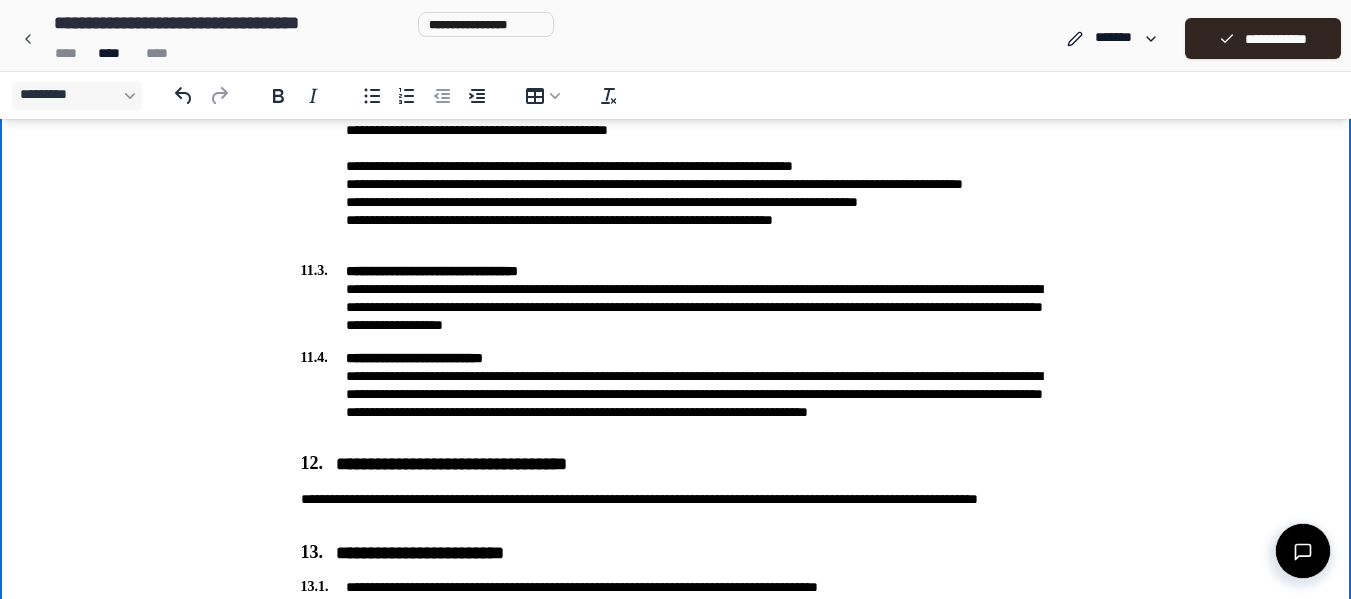 click on "**********" at bounding box center [676, -664] 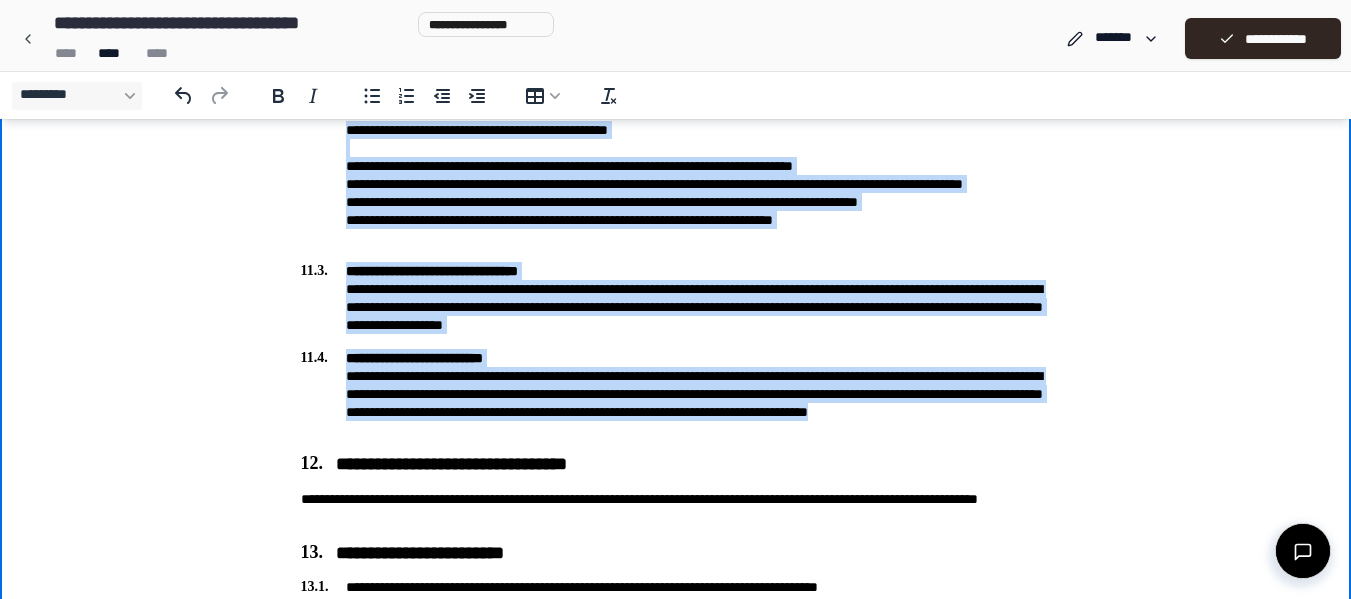 drag, startPoint x: 580, startPoint y: 433, endPoint x: 338, endPoint y: 135, distance: 383.8854 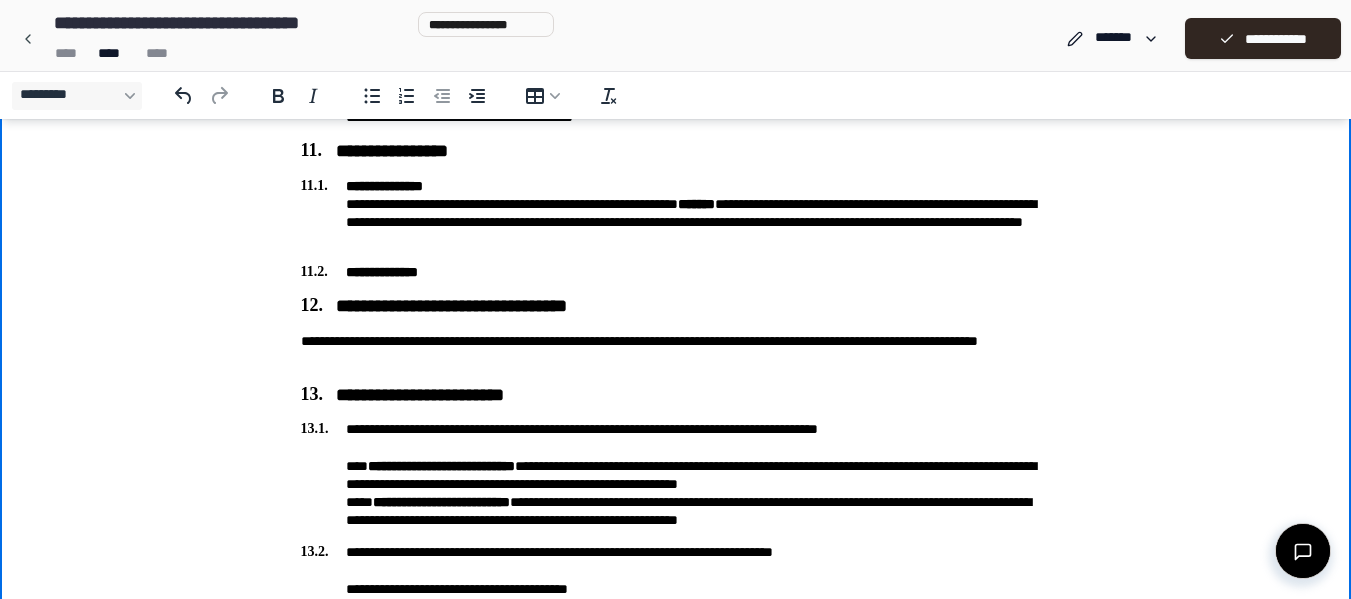 scroll, scrollTop: 3079, scrollLeft: 0, axis: vertical 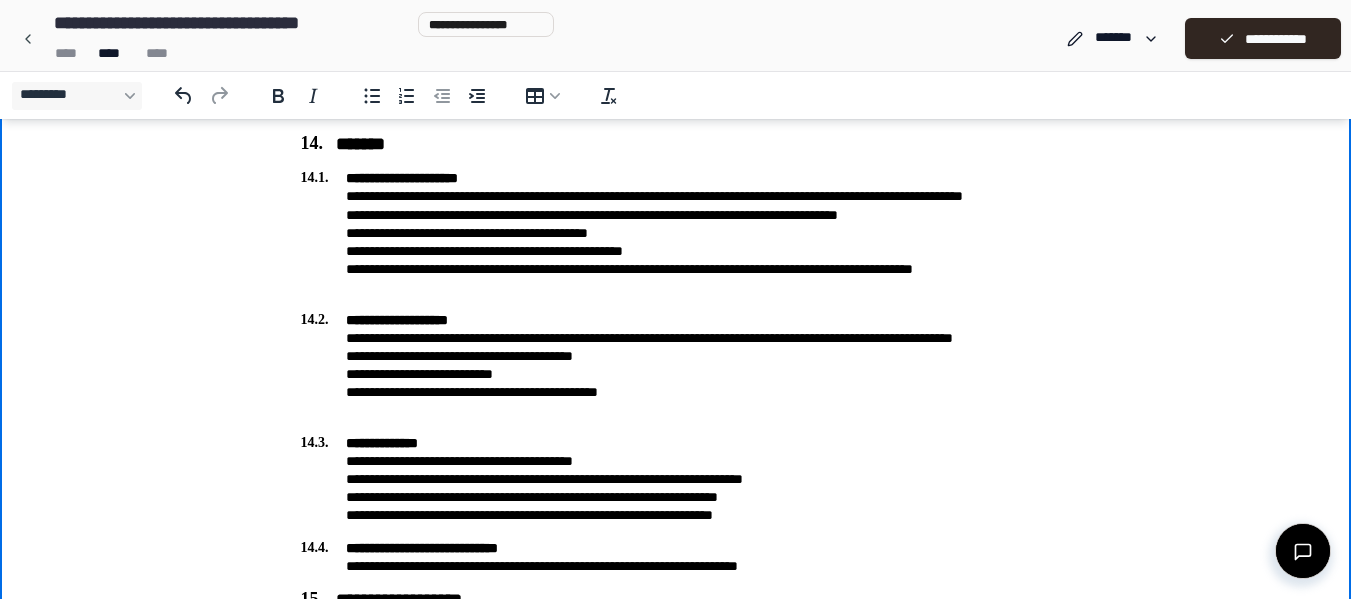drag, startPoint x: 1365, startPoint y: 408, endPoint x: 1332, endPoint y: 3559, distance: 3151.1729 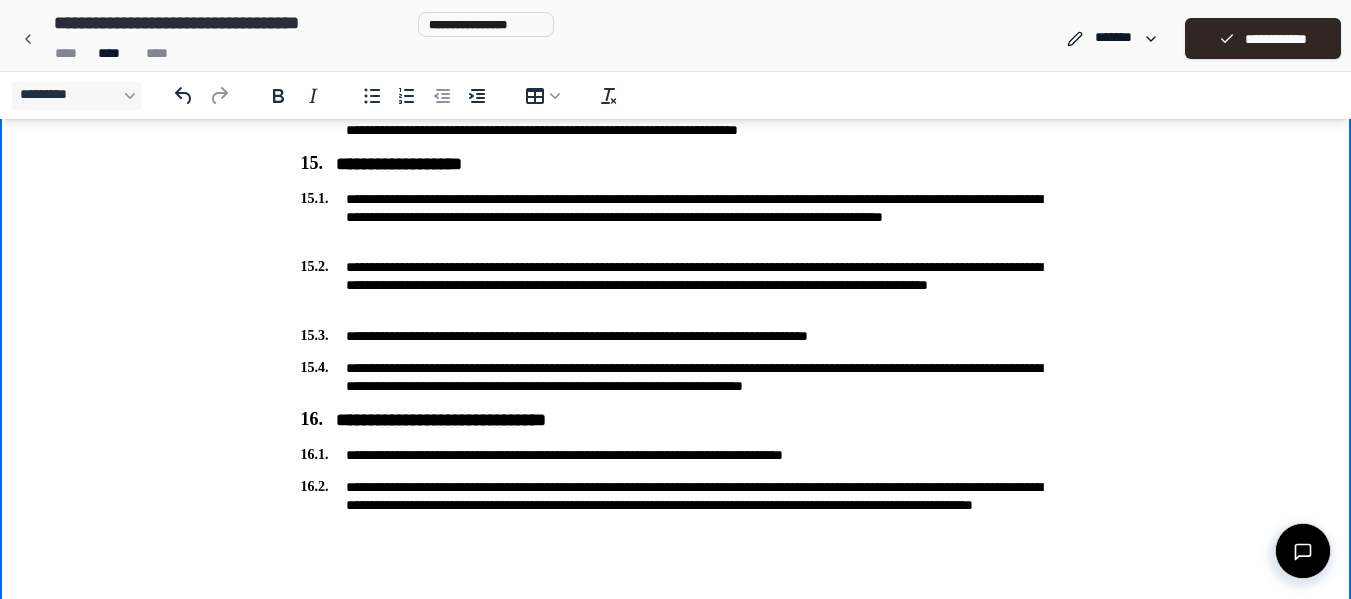 scroll, scrollTop: 3635, scrollLeft: 0, axis: vertical 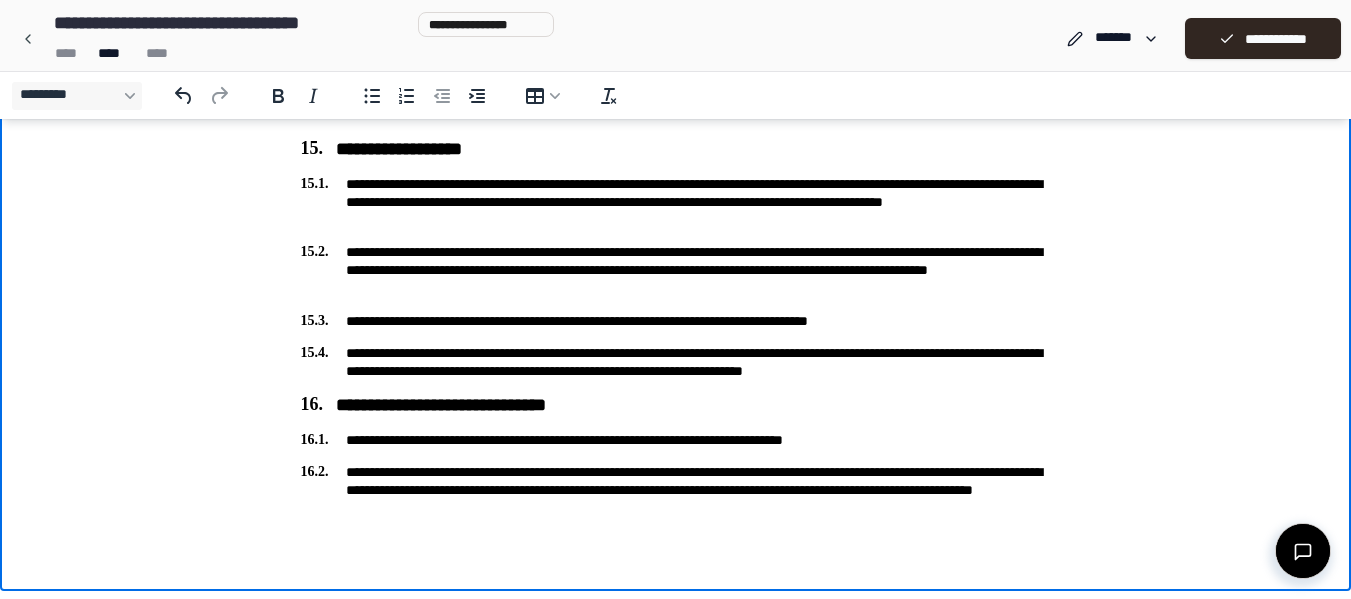 click on "**********" at bounding box center (676, 490) 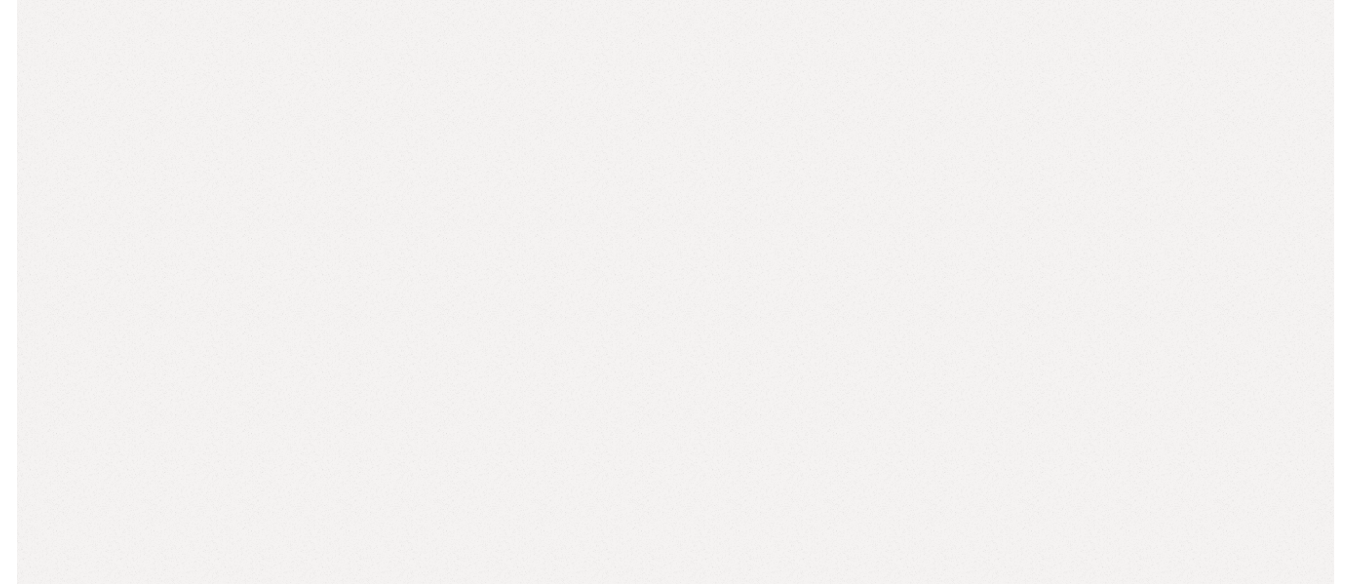 scroll, scrollTop: 919, scrollLeft: 0, axis: vertical 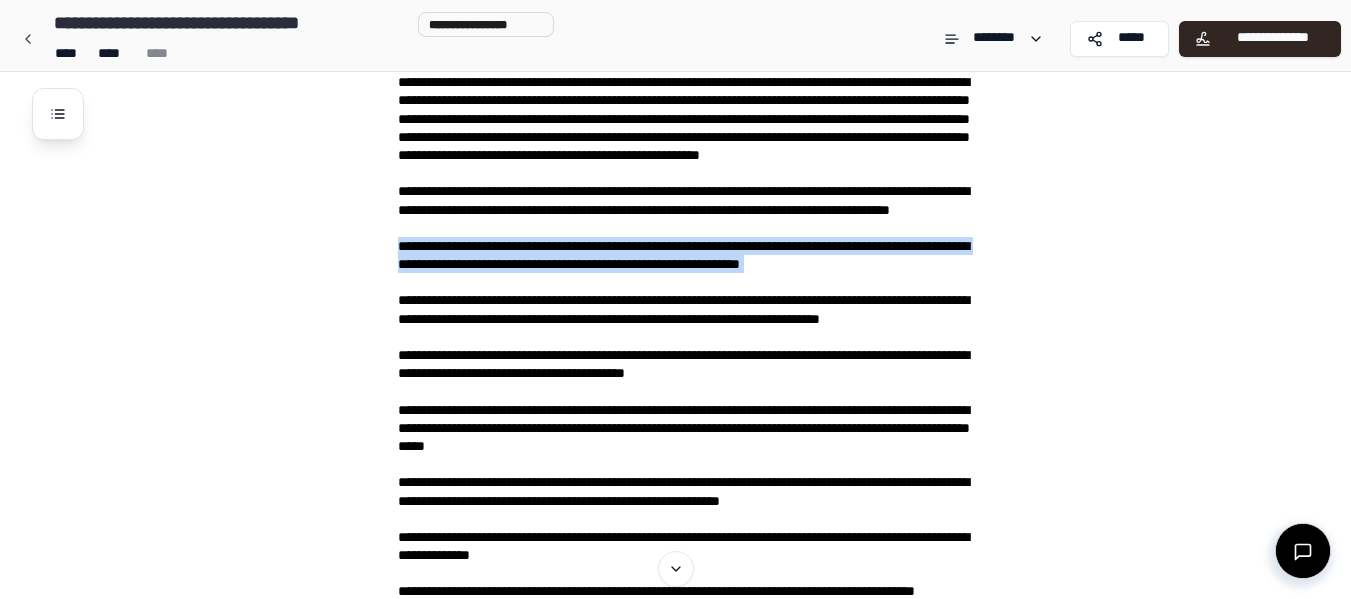 drag, startPoint x: 1348, startPoint y: 298, endPoint x: 1344, endPoint y: 320, distance: 22.36068 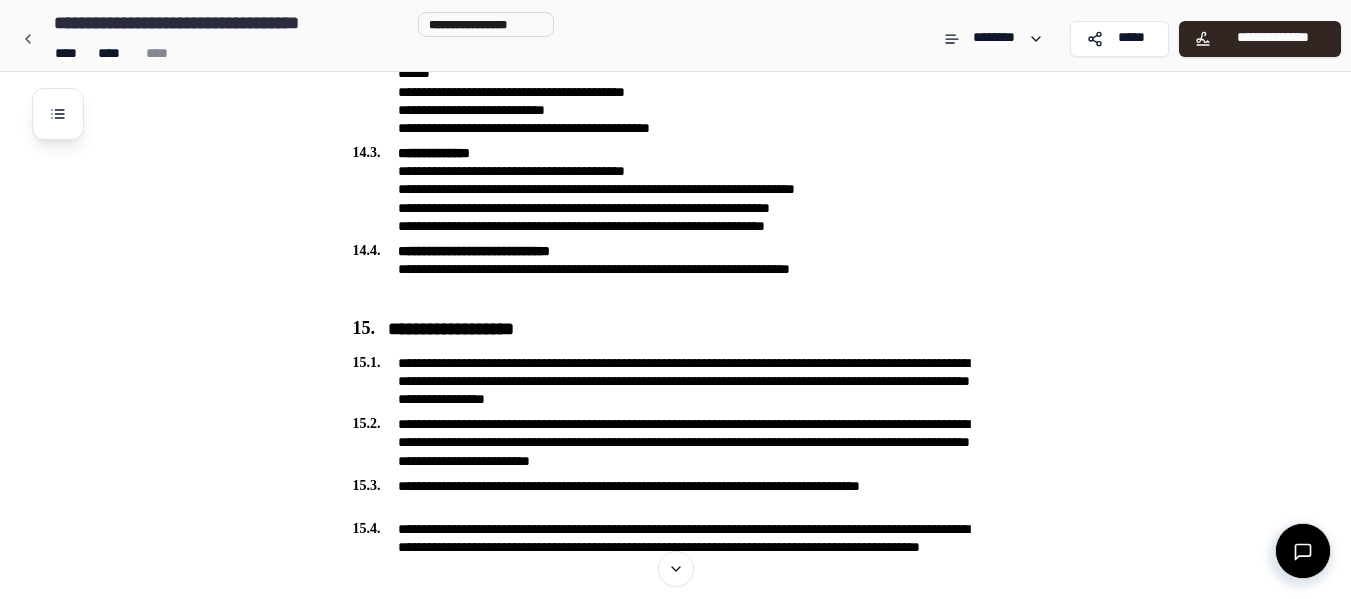 scroll, scrollTop: 3969, scrollLeft: 0, axis: vertical 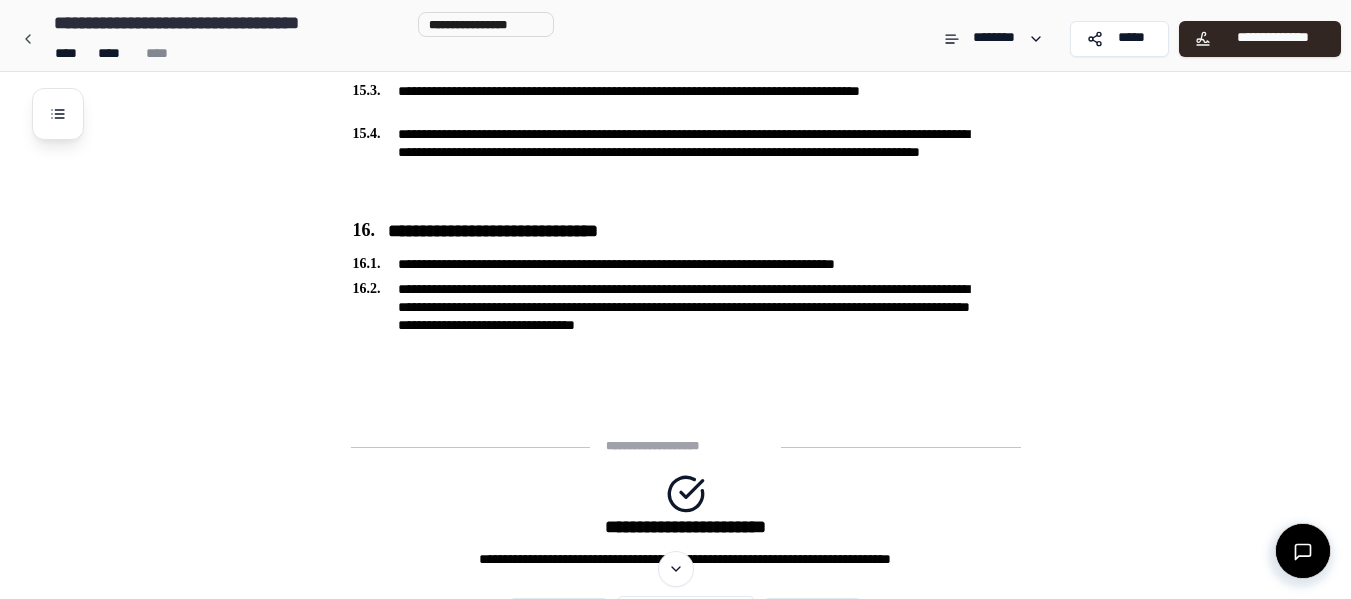 click on "**********" at bounding box center (686, -1764) 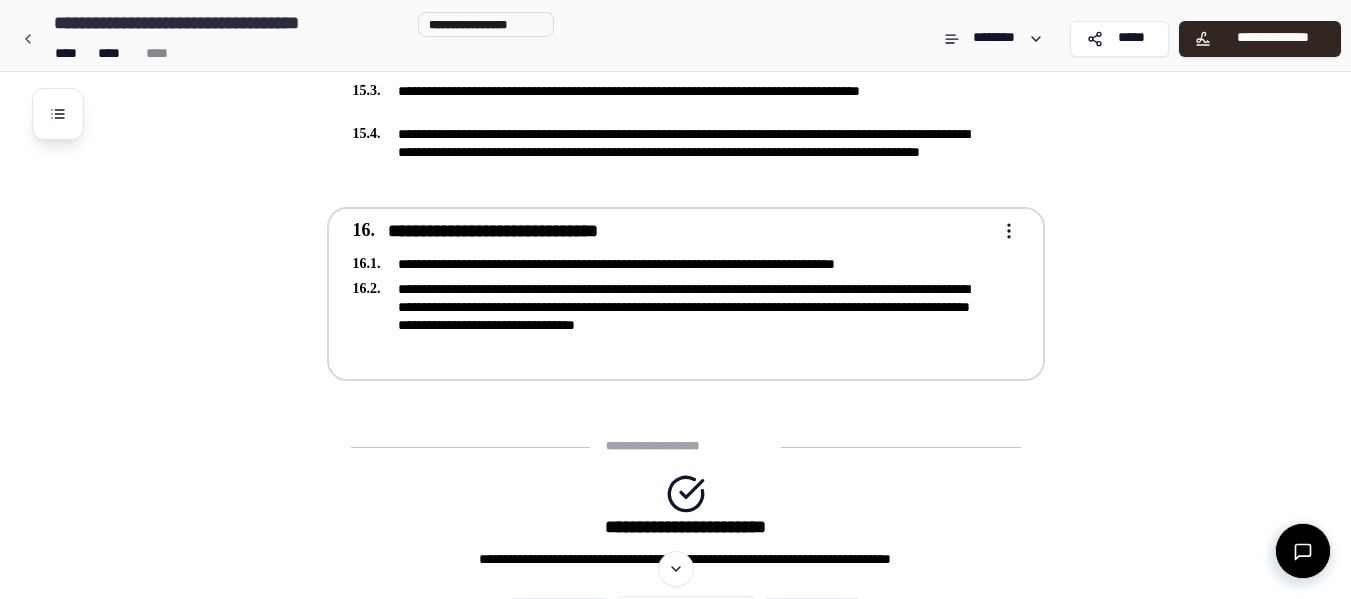 click on "**********" at bounding box center (672, 307) 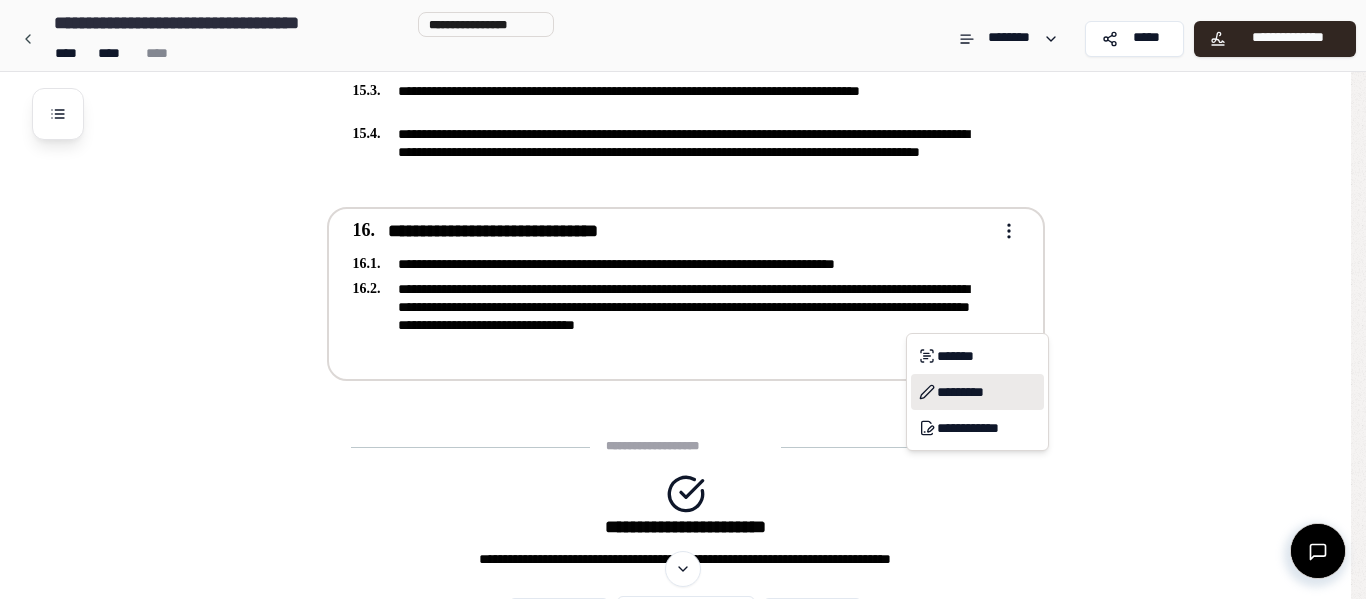 click on "*********" at bounding box center [977, 392] 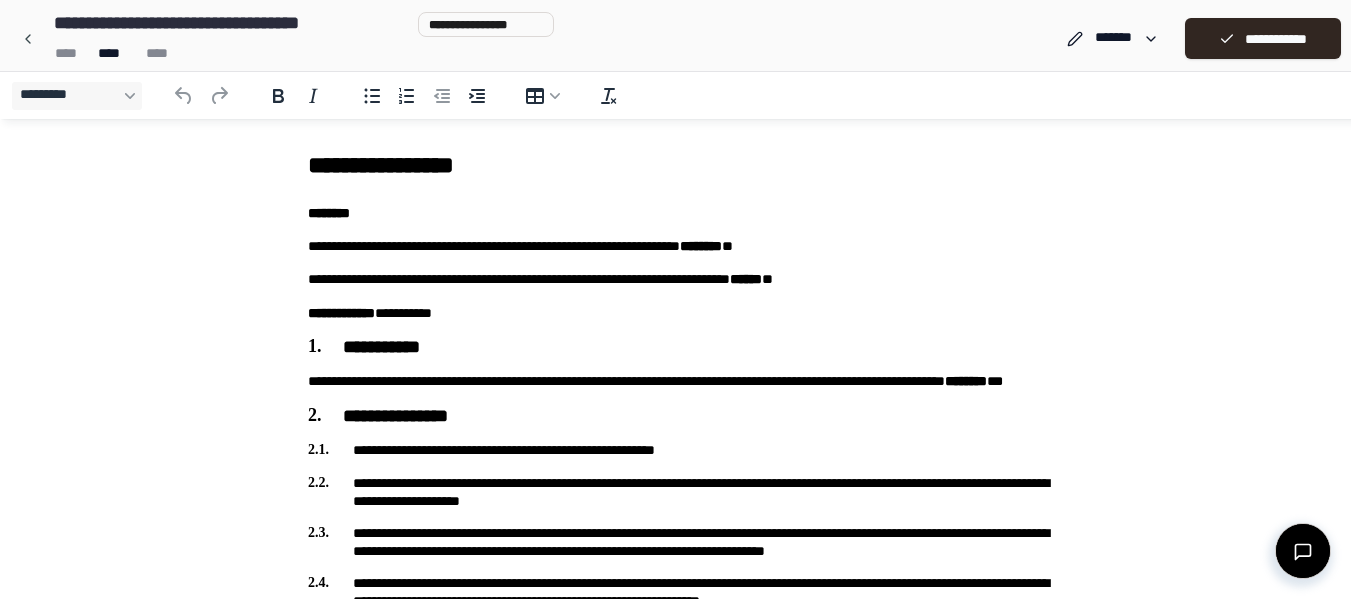 scroll, scrollTop: 0, scrollLeft: 0, axis: both 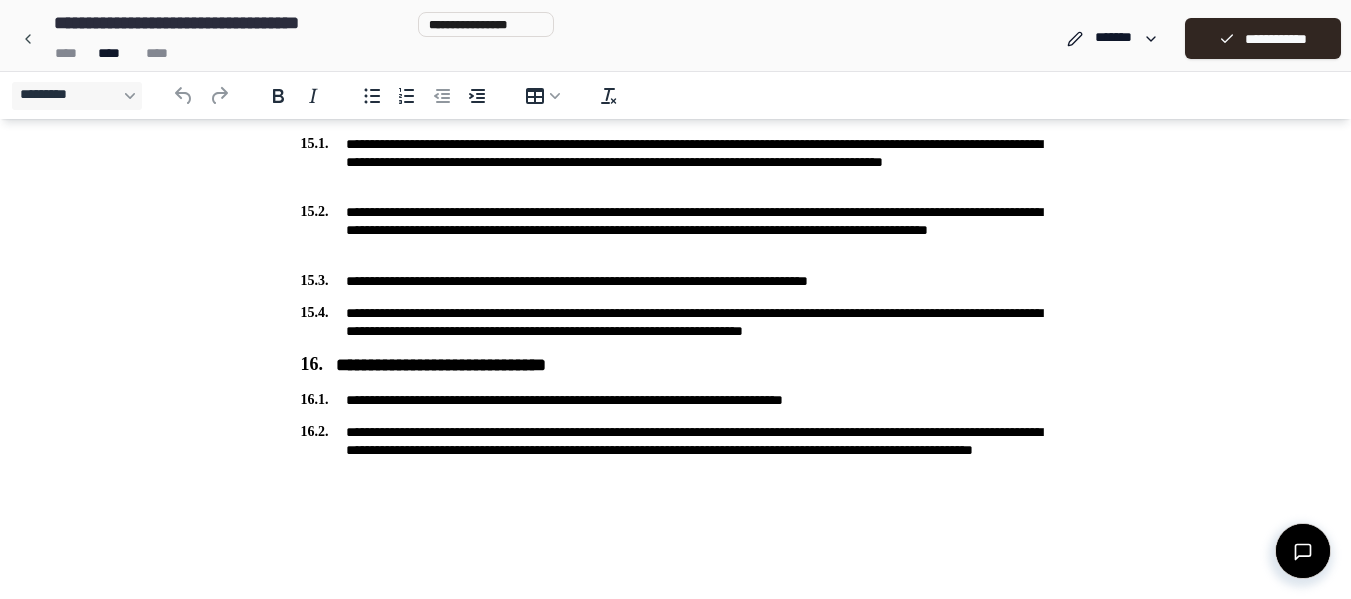 click on "**********" at bounding box center (676, -1508) 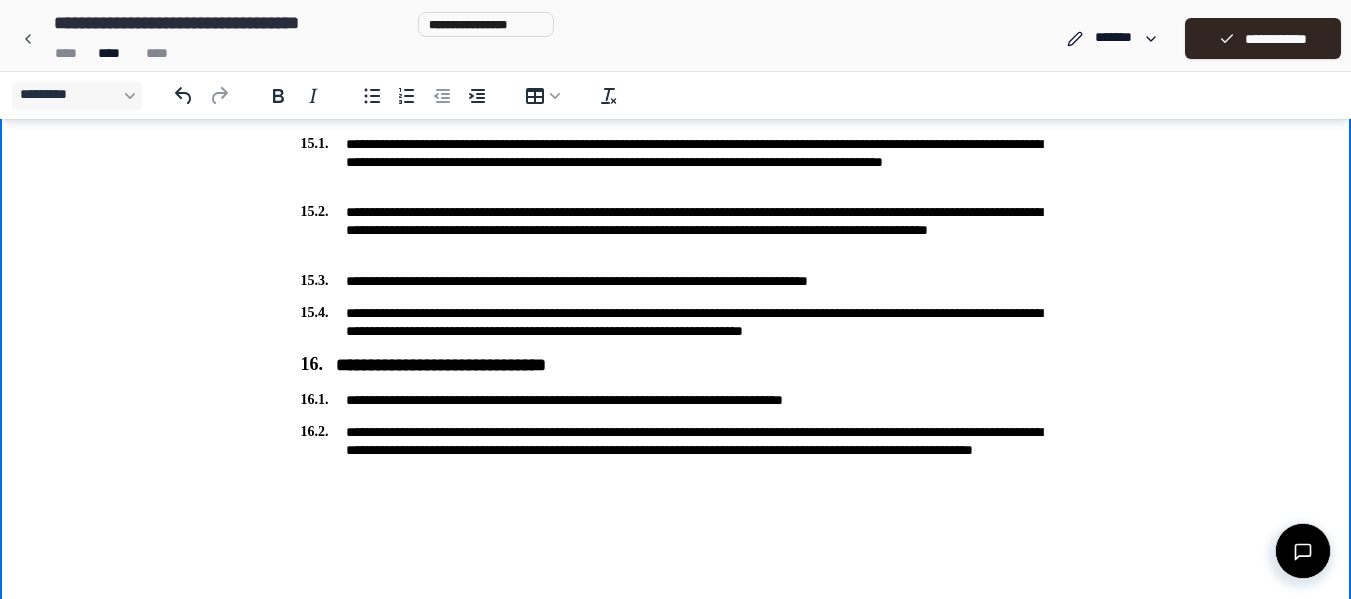 type 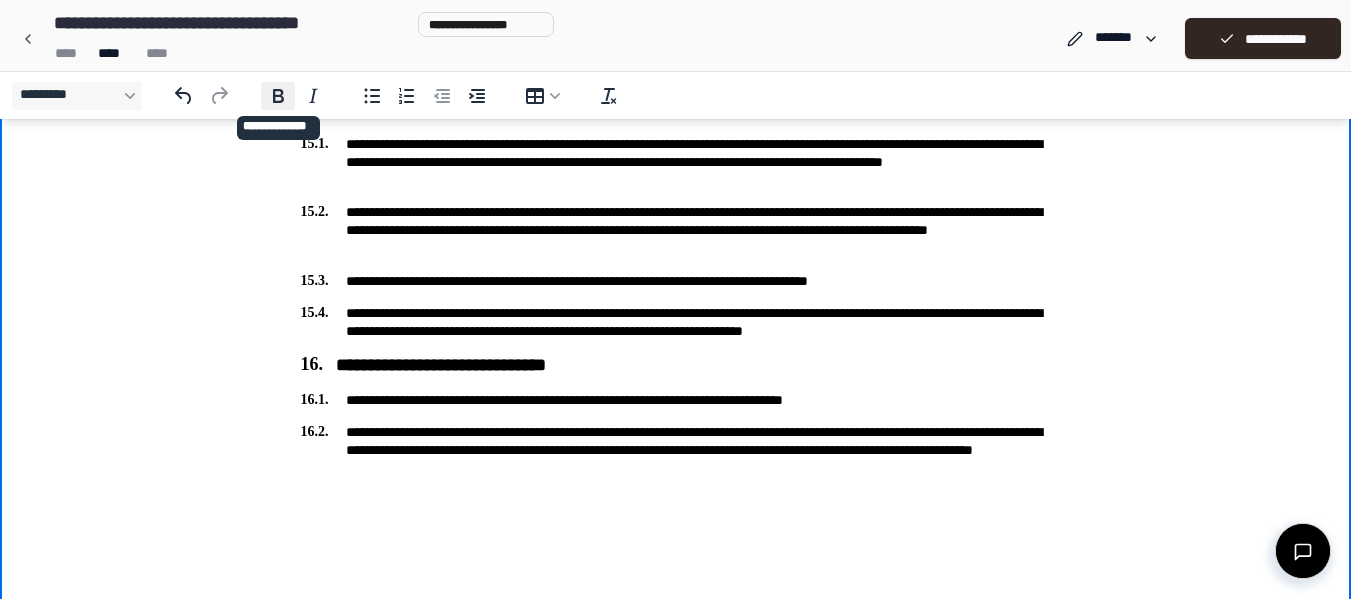 click 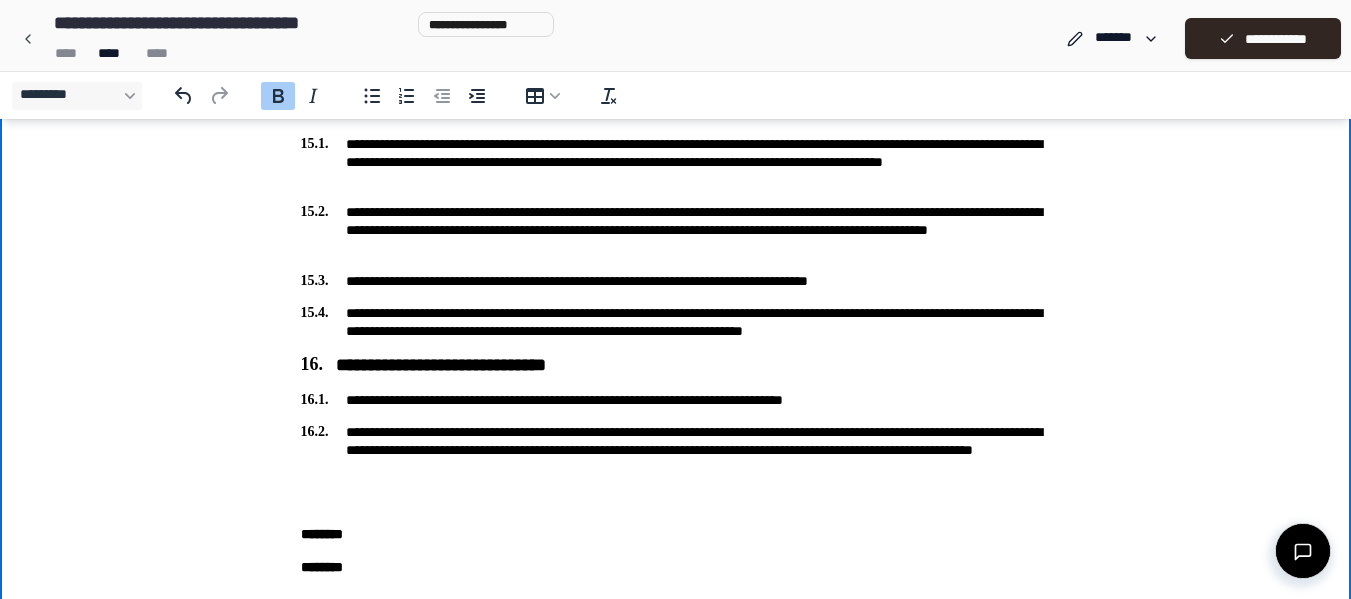 click on "********" at bounding box center [676, 534] 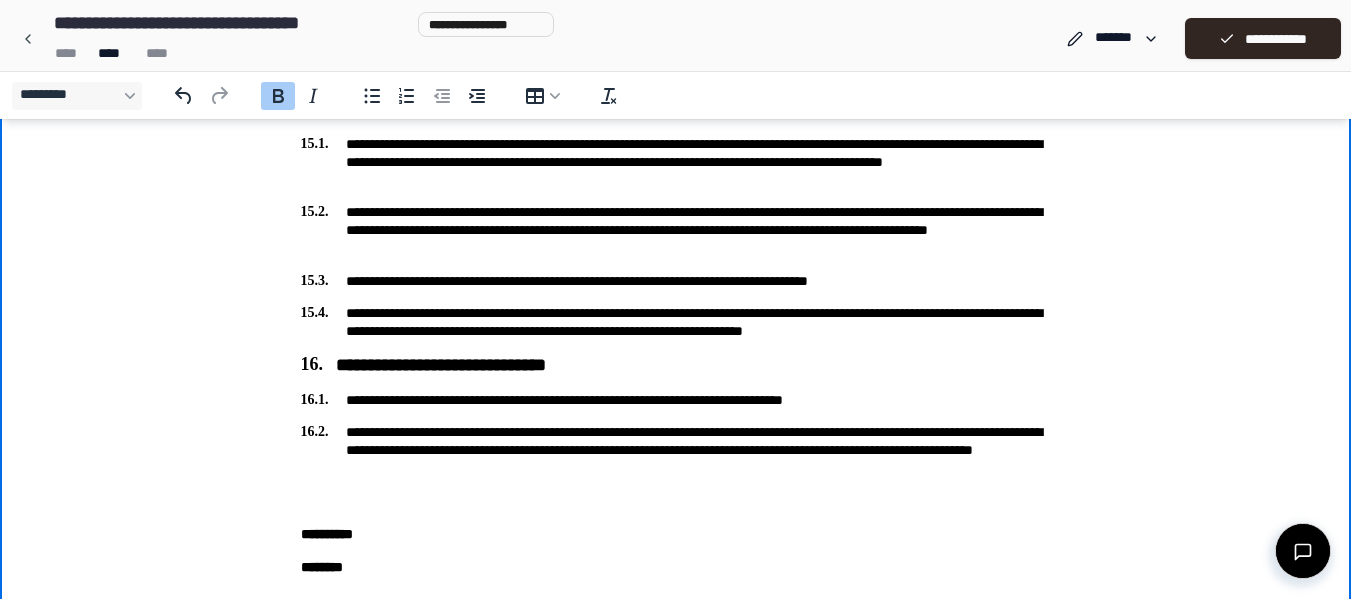 click on "********" at bounding box center [676, 567] 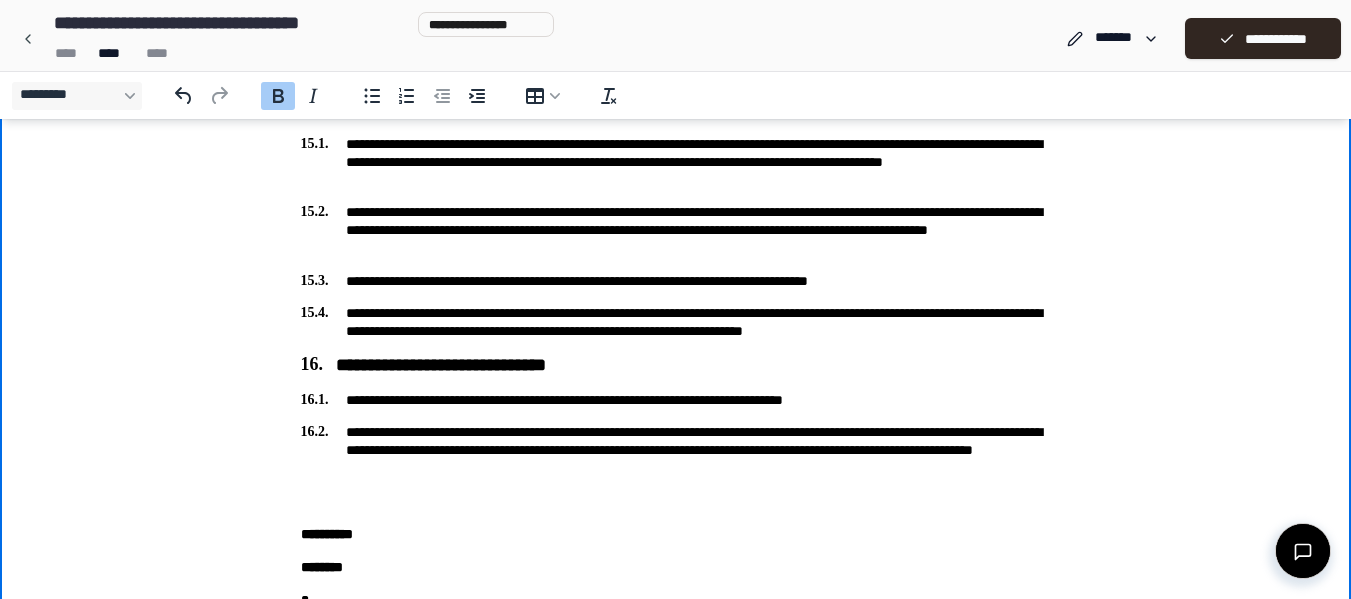 scroll, scrollTop: 3685, scrollLeft: 0, axis: vertical 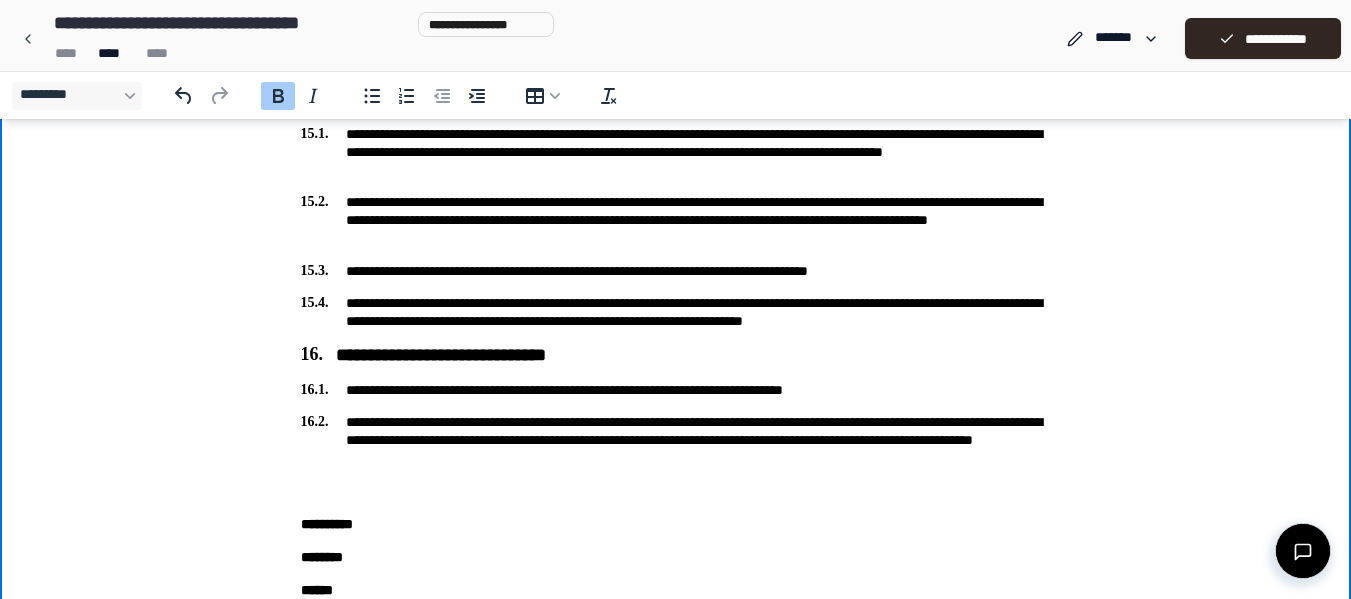 click on "**********" at bounding box center (676, 524) 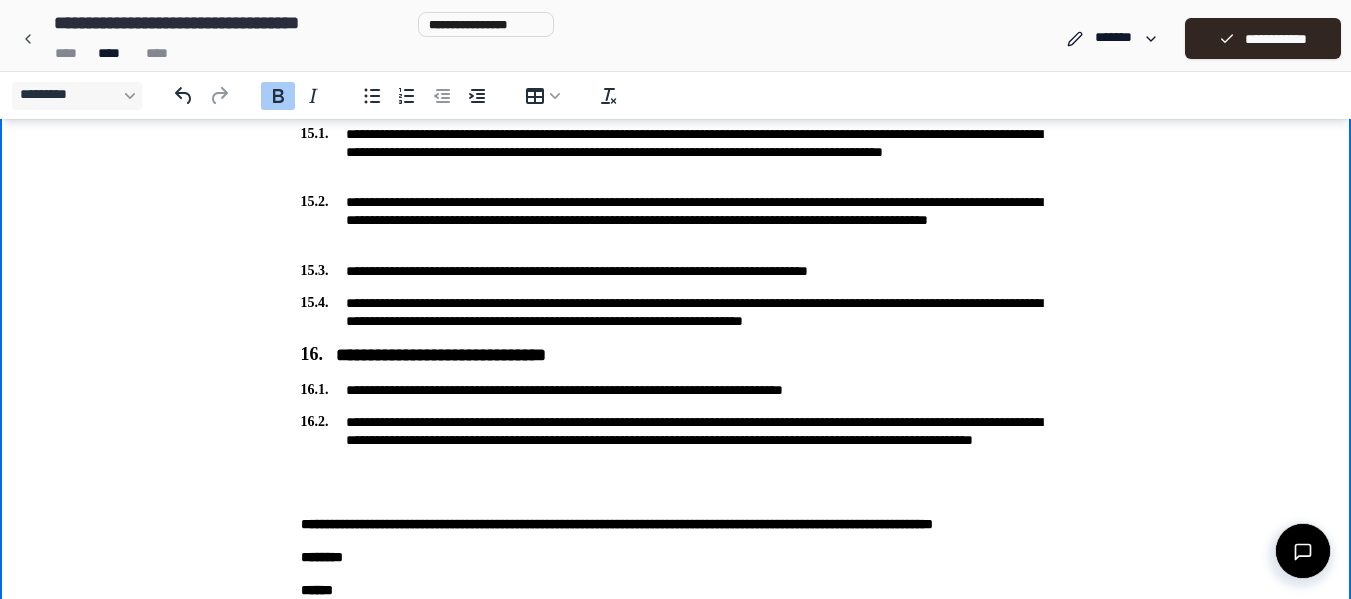 click on "********" at bounding box center (676, 557) 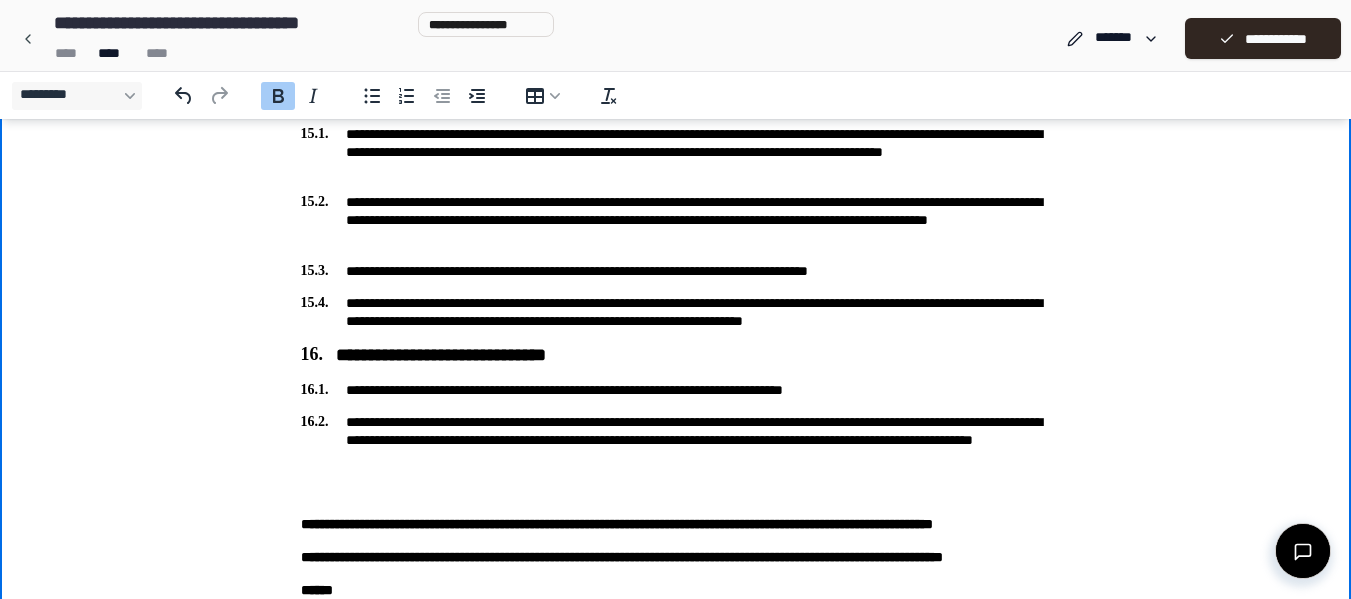 click on "******" at bounding box center [676, 590] 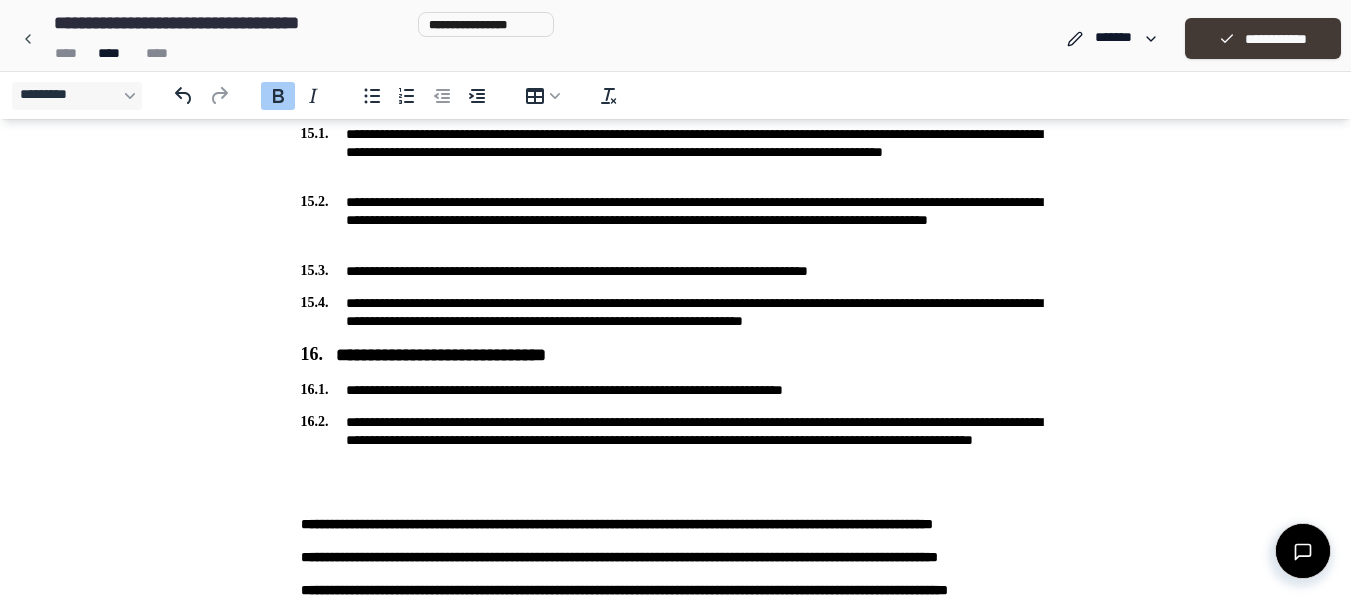 click on "**********" at bounding box center [1263, 38] 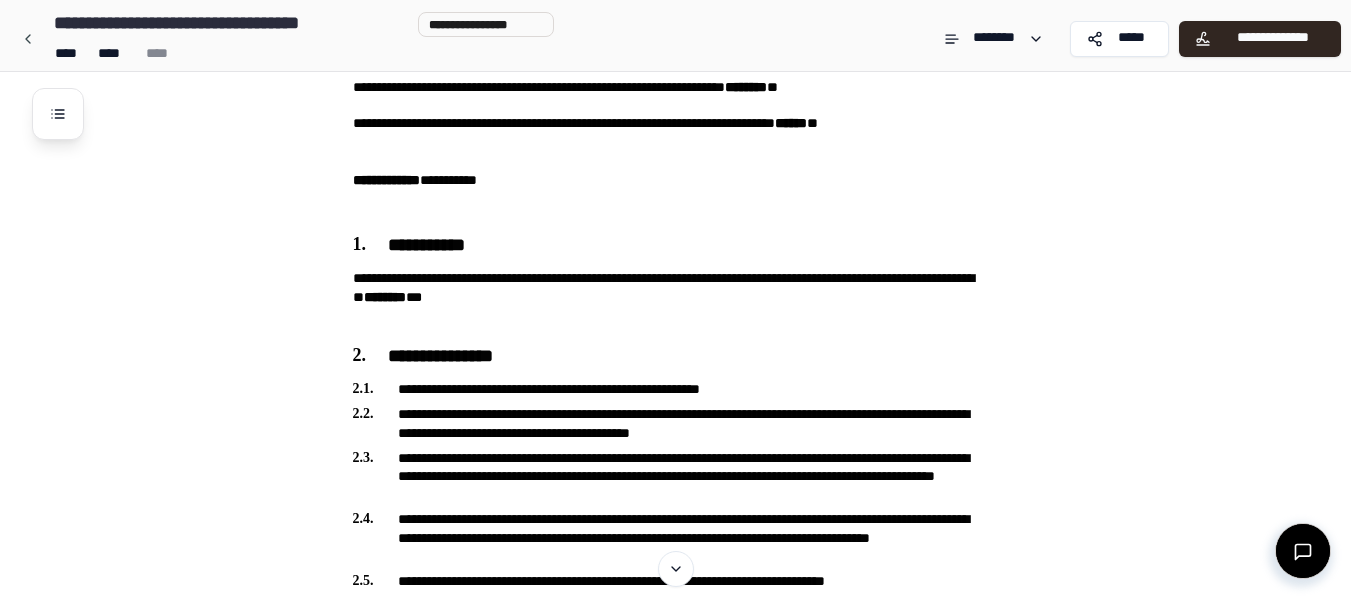 scroll, scrollTop: 0, scrollLeft: 0, axis: both 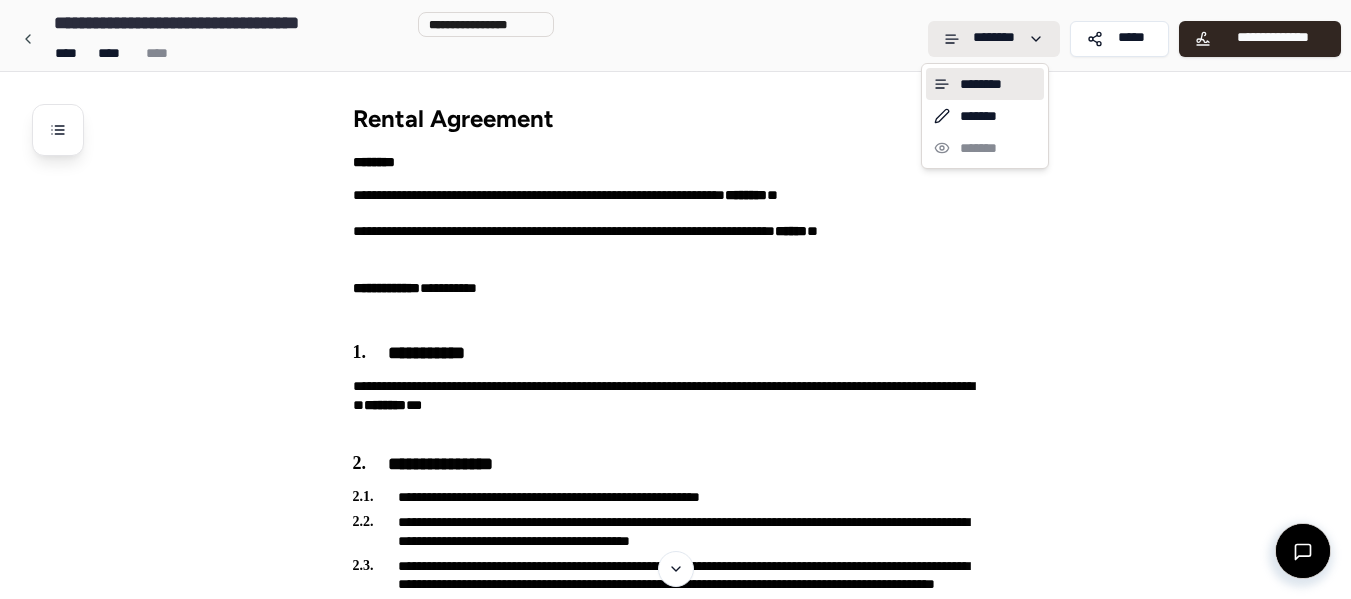 click on "**********" at bounding box center [683, 2577] 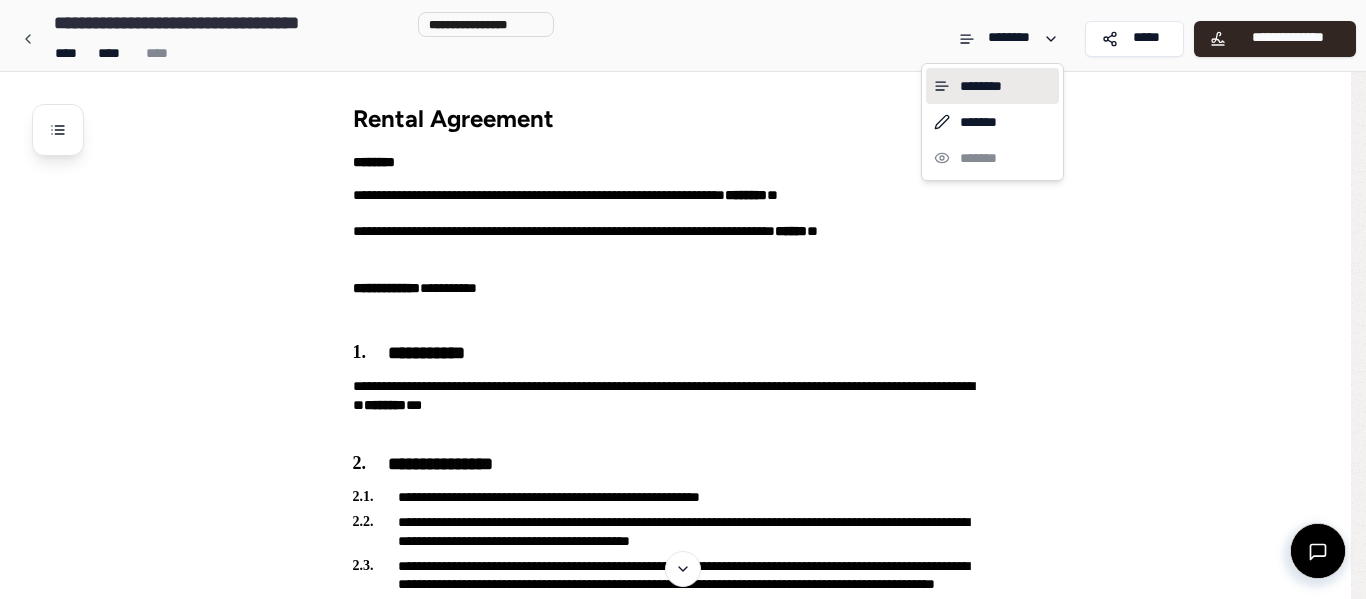 click on "**********" at bounding box center [683, 2577] 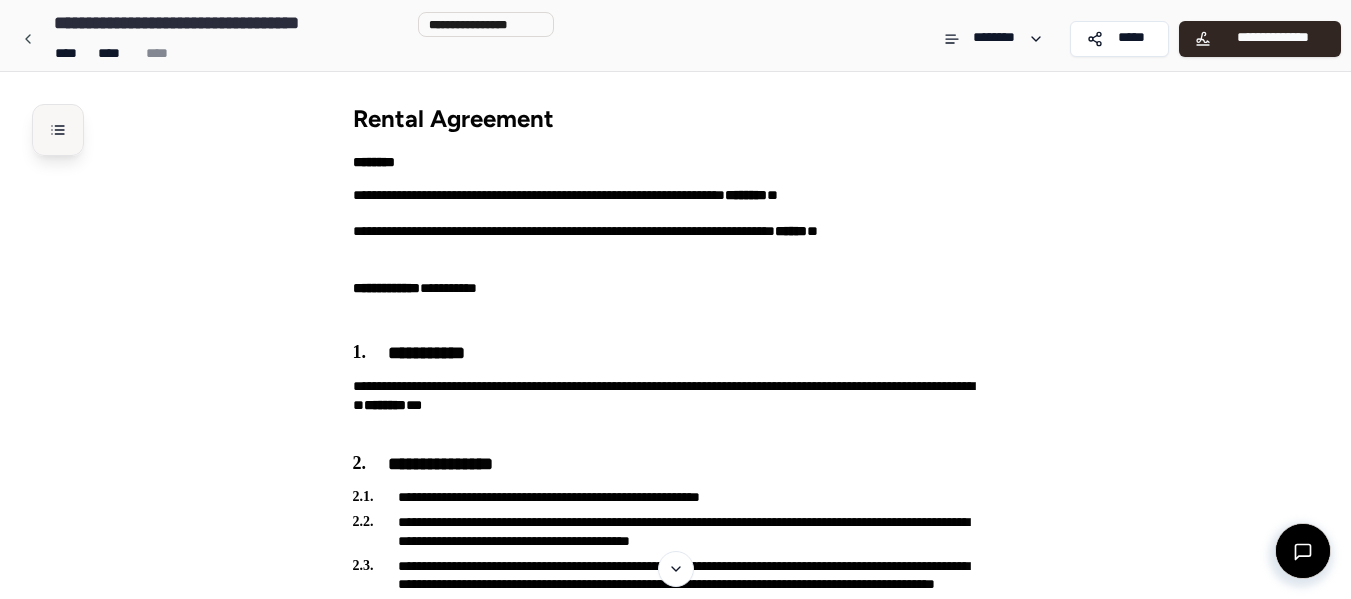 click at bounding box center (58, 130) 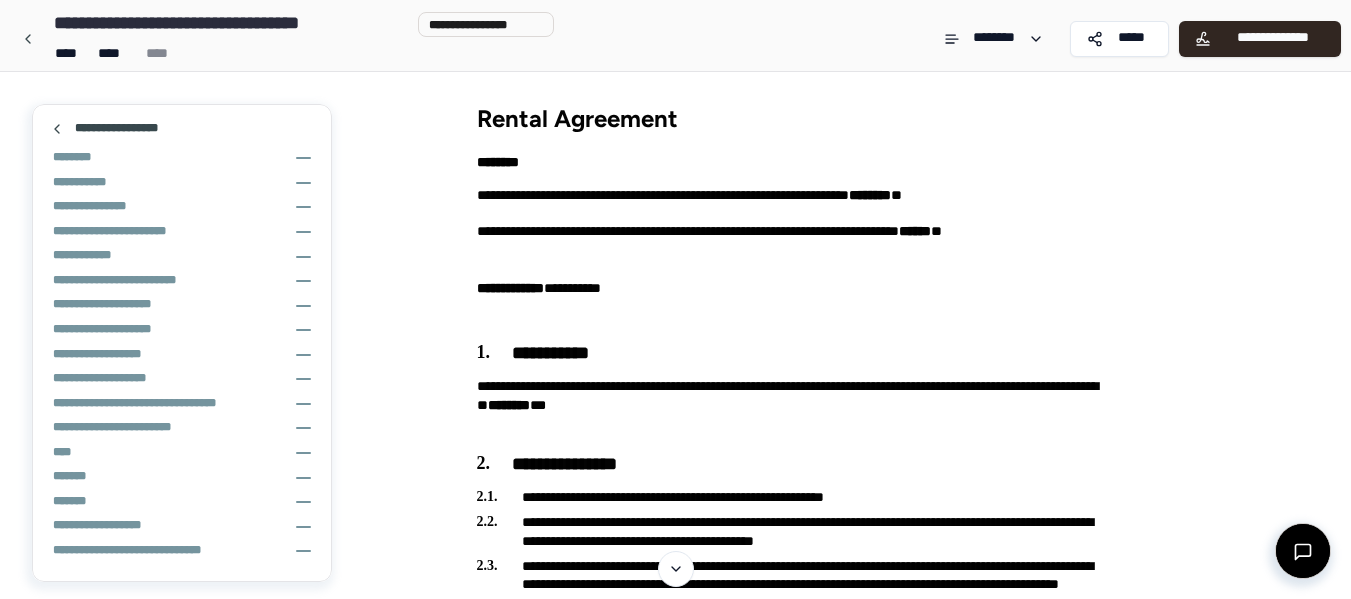 click on "**** **** ****" at bounding box center [300, 53] 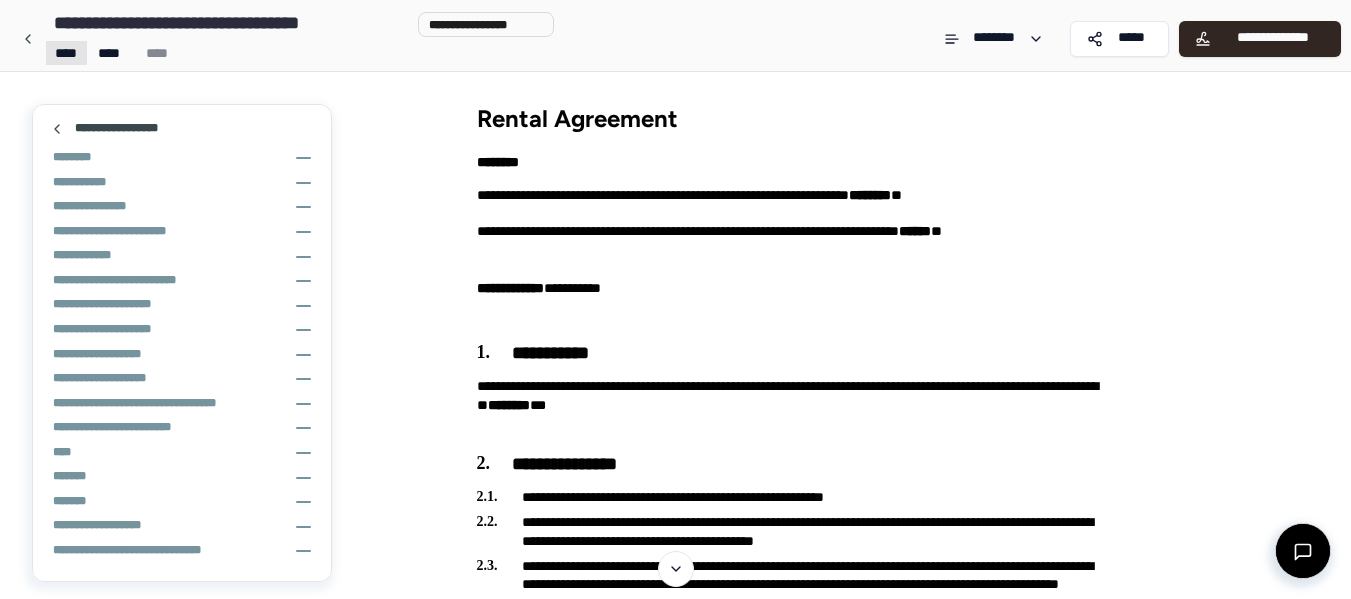 click on "**********" at bounding box center [675, 2577] 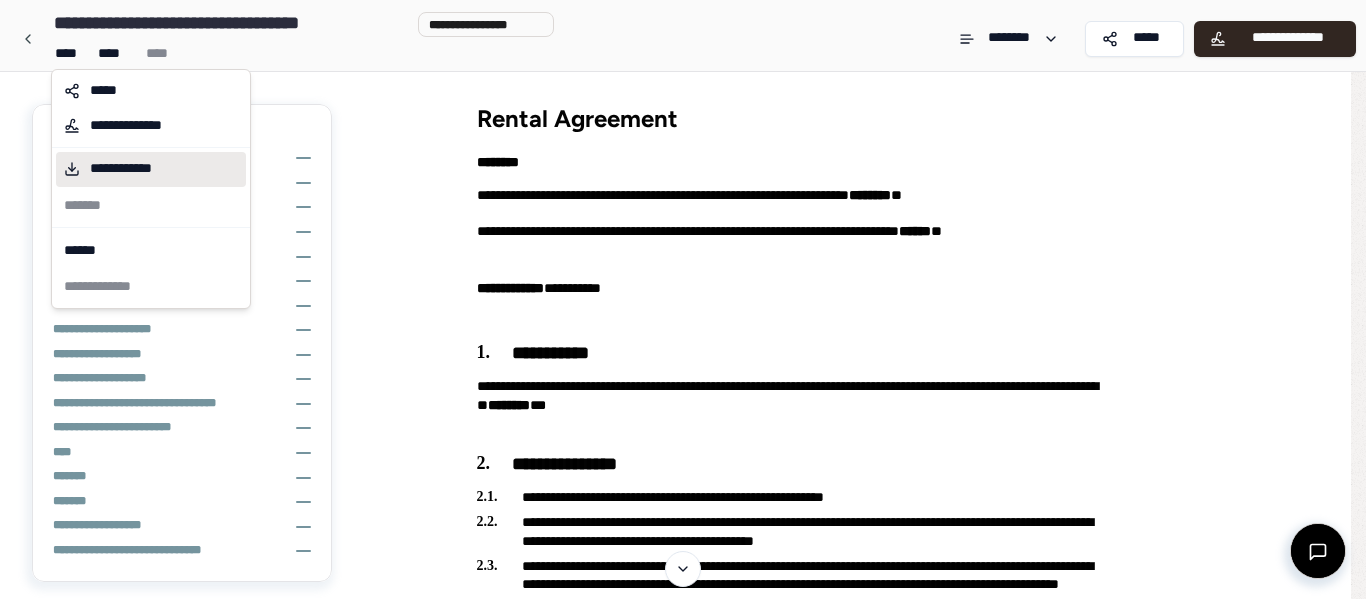 click on "**********" at bounding box center (142, 169) 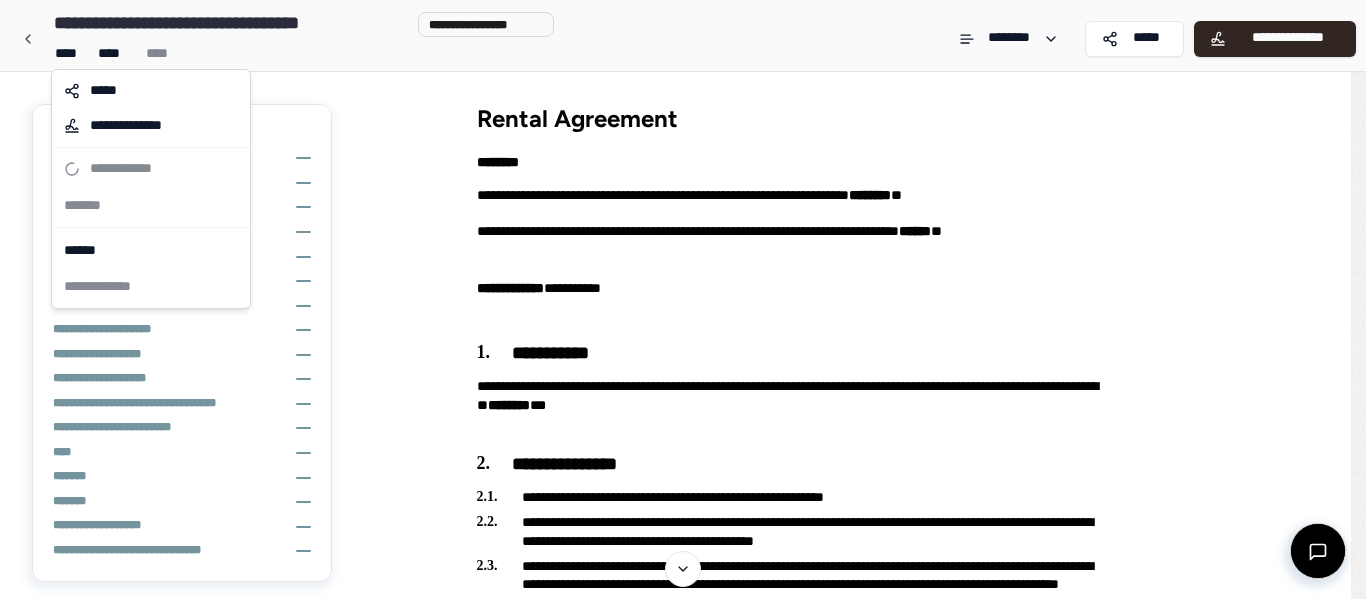 click on "**********" at bounding box center [151, 189] 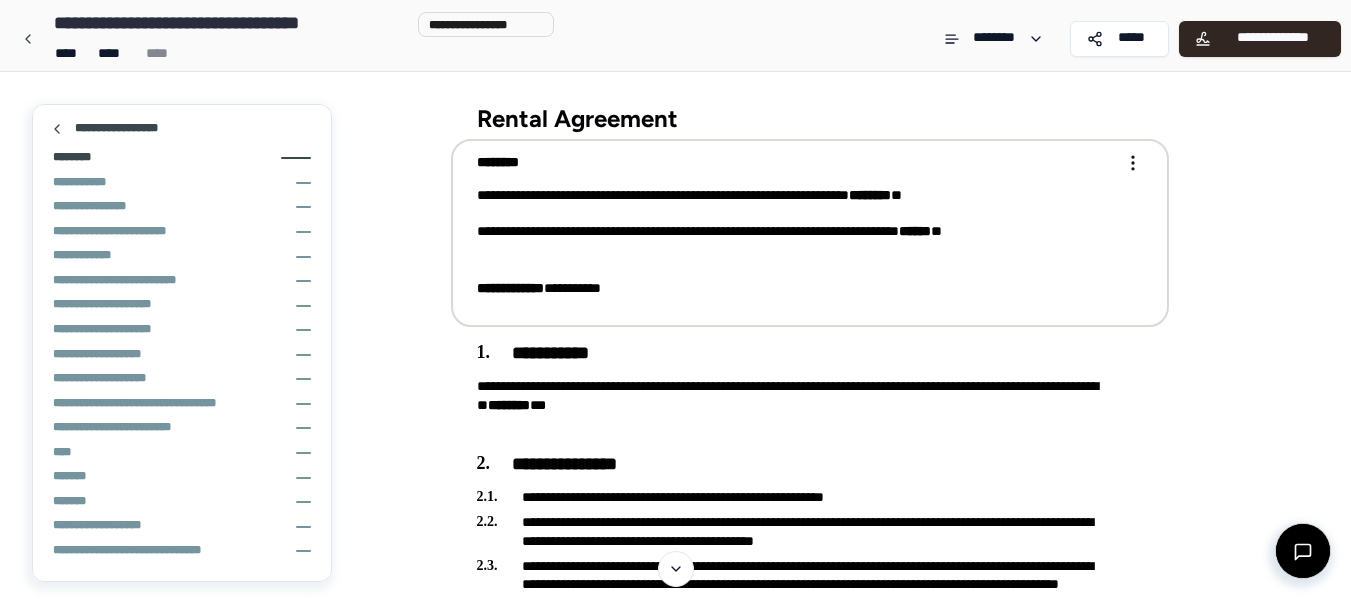 click on "**********" at bounding box center (675, 2577) 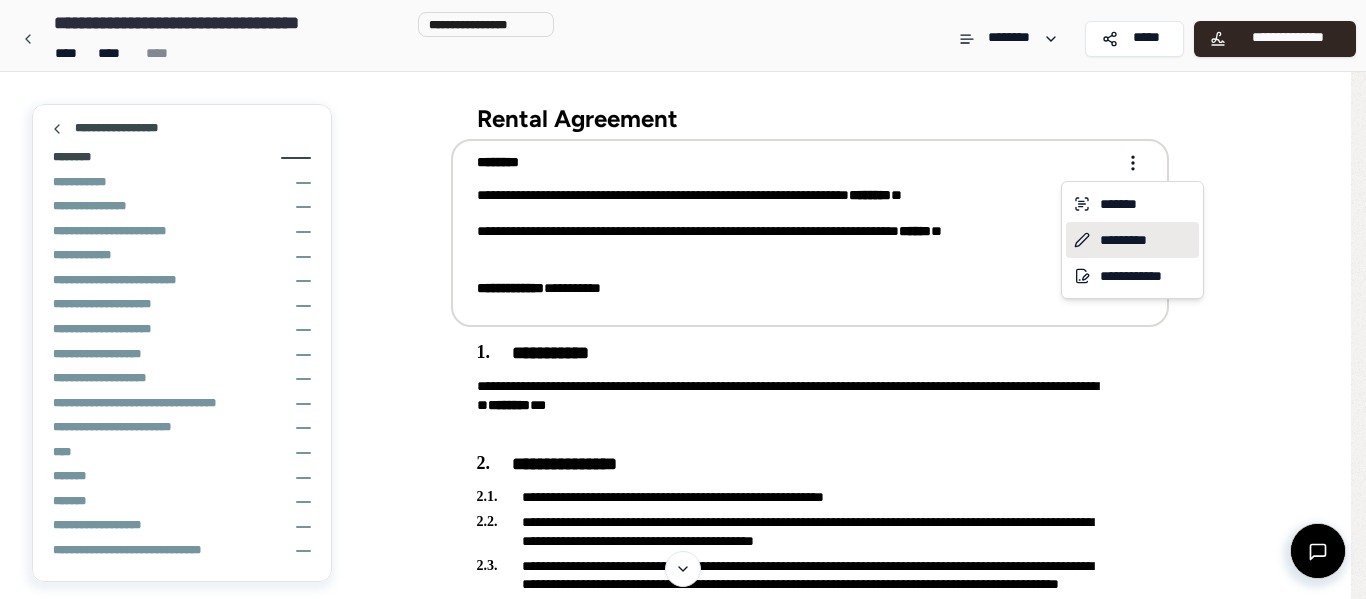 click on "*********" at bounding box center [1132, 240] 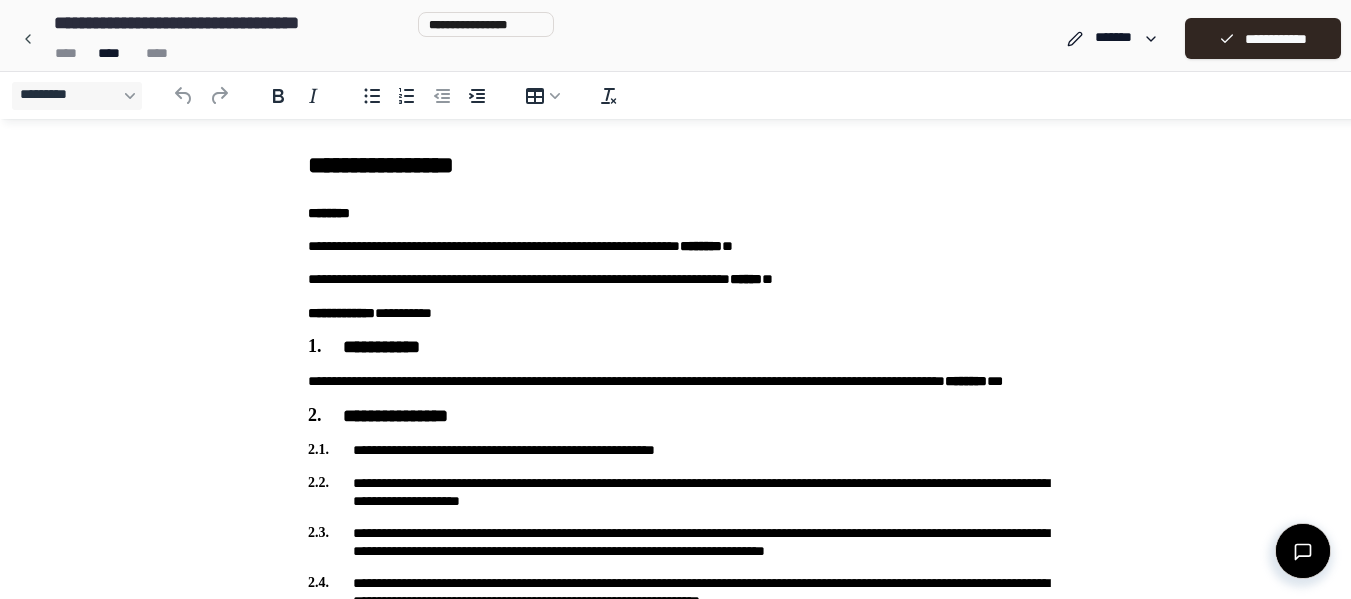 scroll, scrollTop: 0, scrollLeft: 0, axis: both 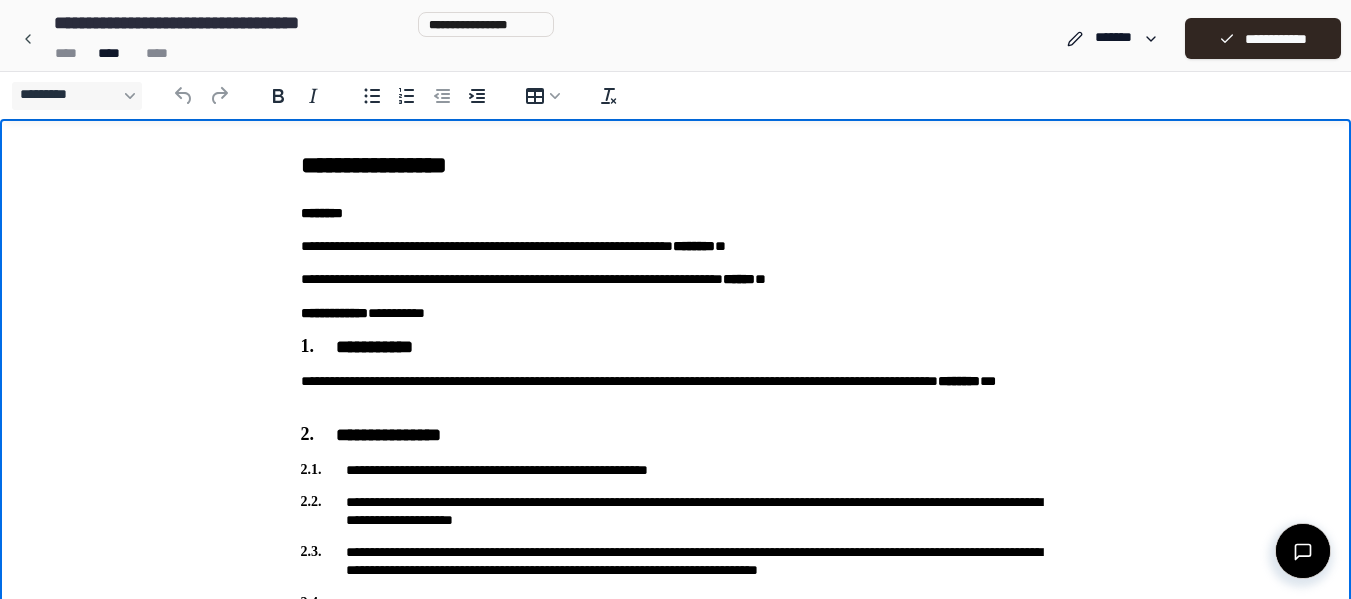 click on "**********" at bounding box center [676, 279] 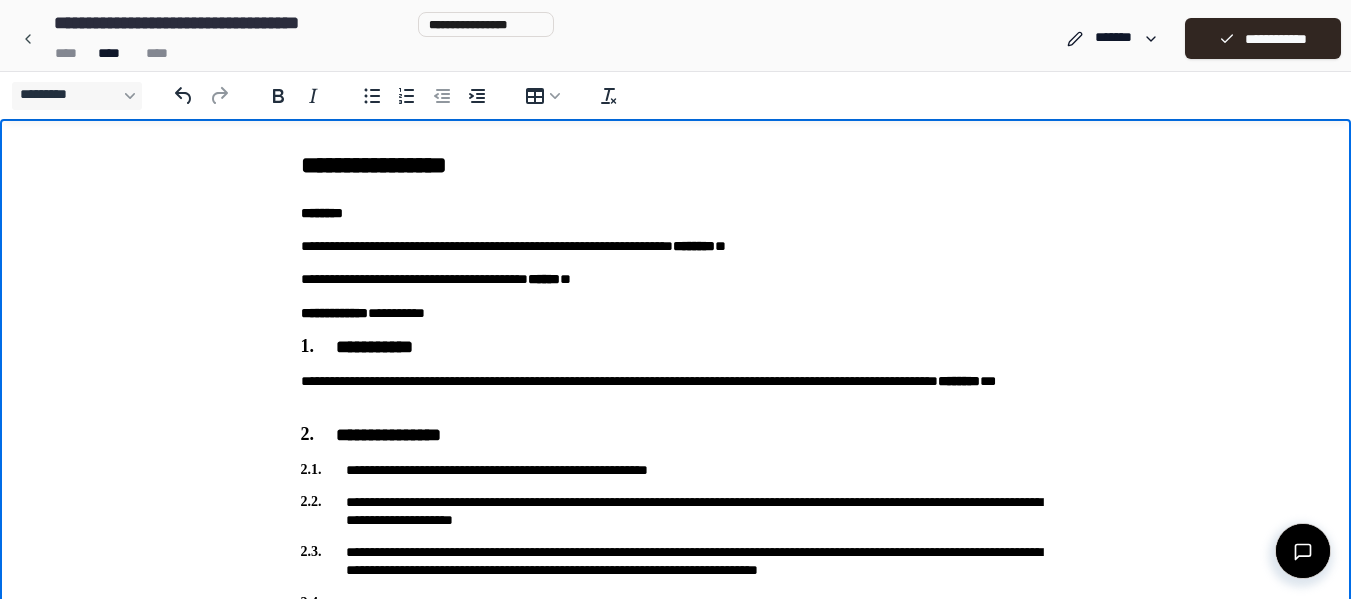 click on "**********" at bounding box center (676, 279) 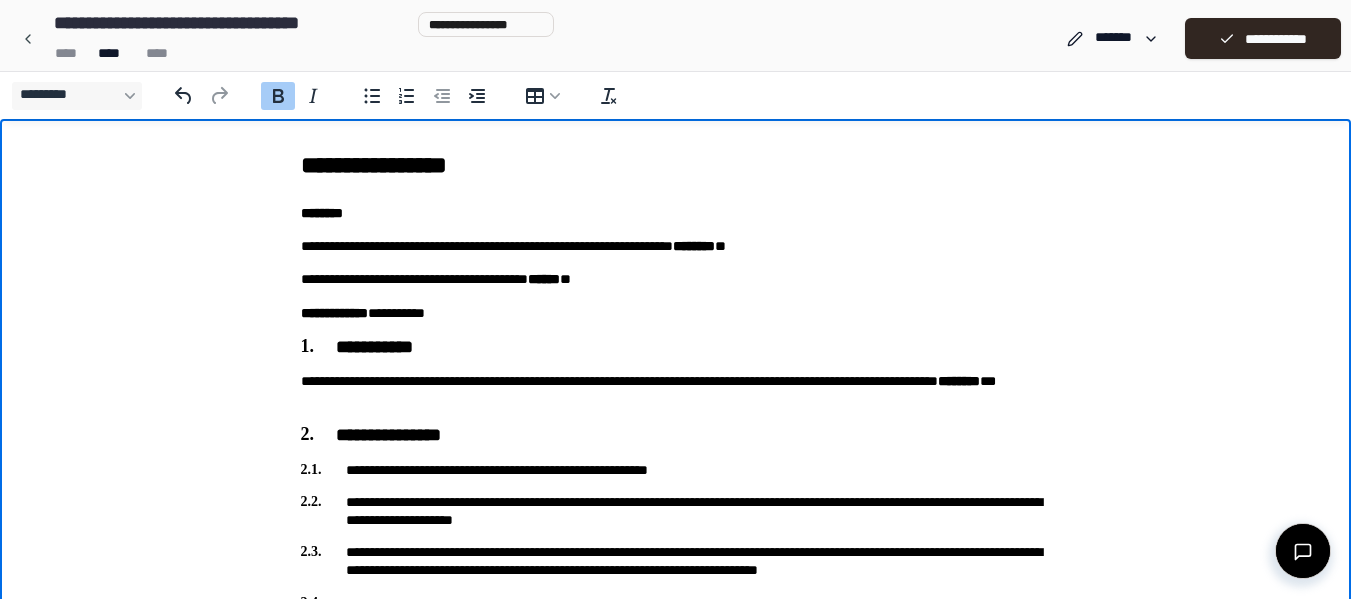 click on "**********" at bounding box center (675, 2217) 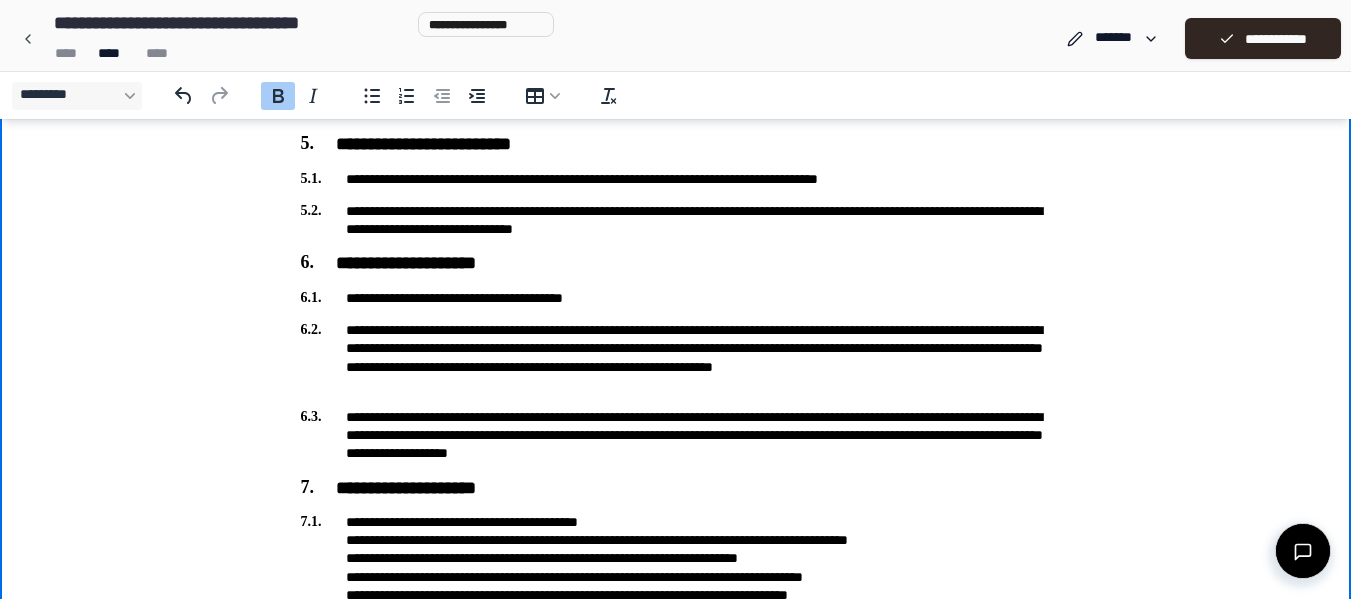 scroll, scrollTop: 217, scrollLeft: 0, axis: vertical 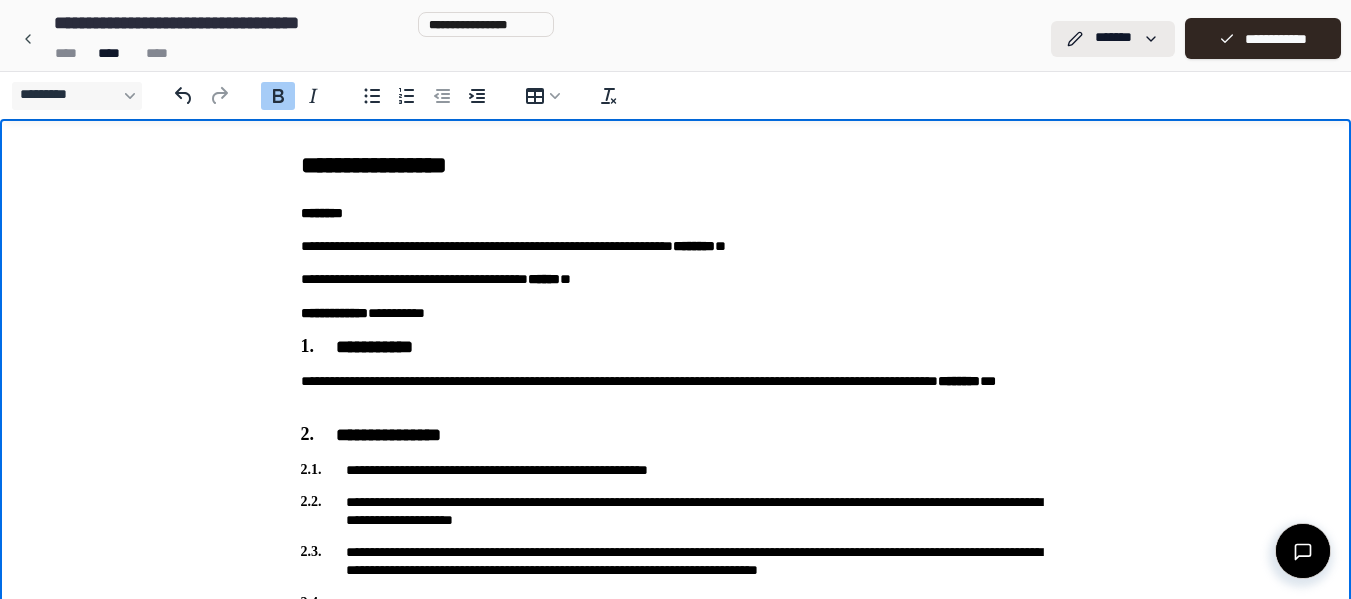 click on "**********" at bounding box center (675, 2187) 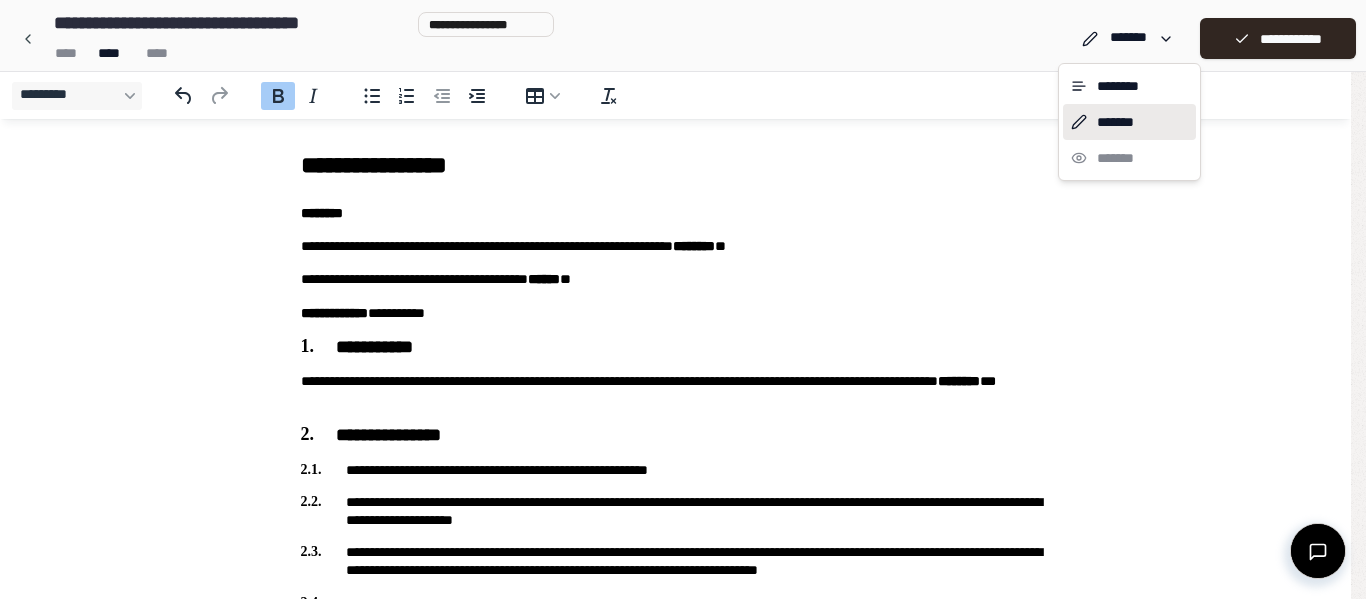 click on "**********" at bounding box center (683, 2187) 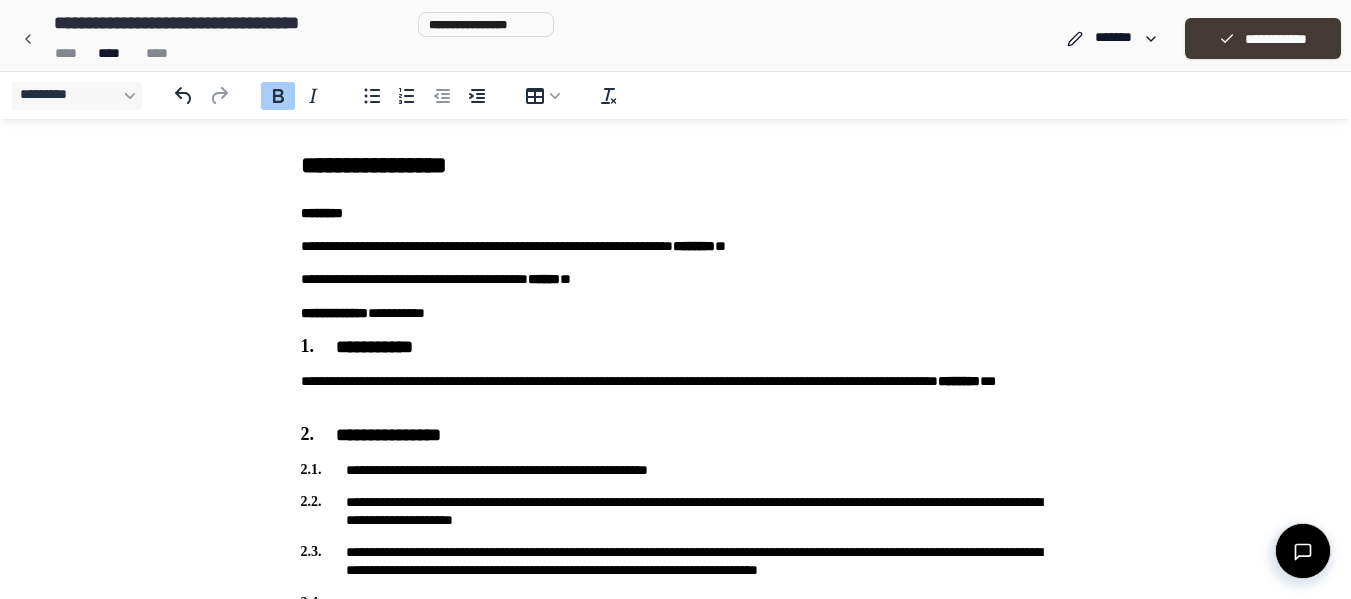 click on "**********" at bounding box center (1263, 38) 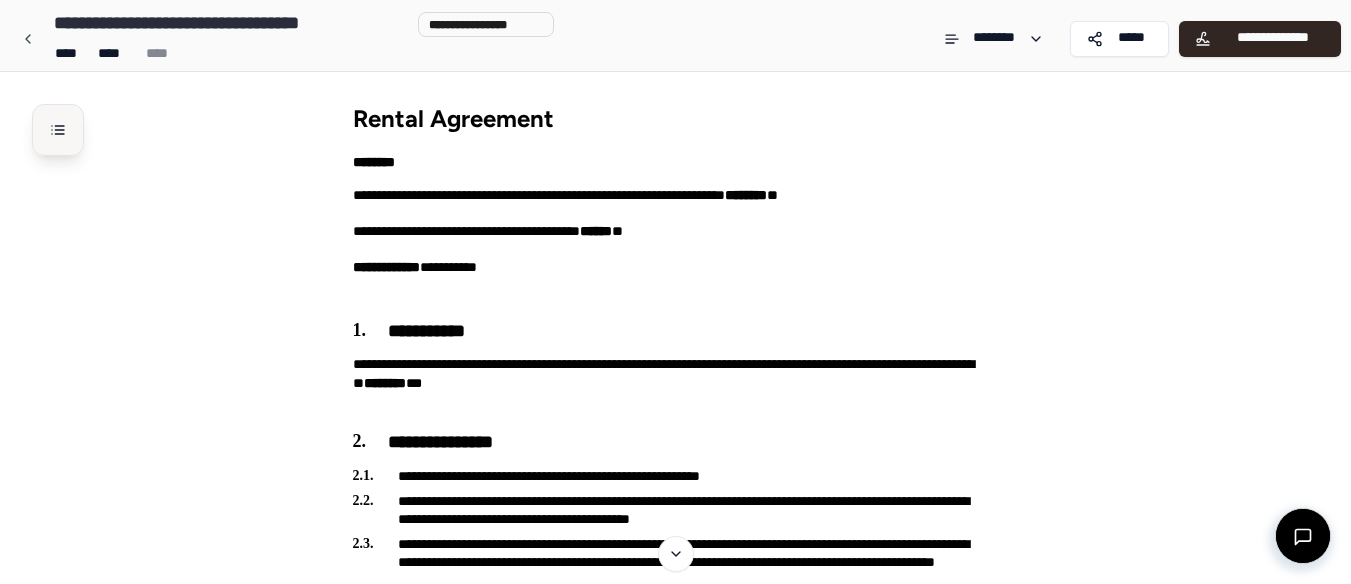 click at bounding box center [58, 130] 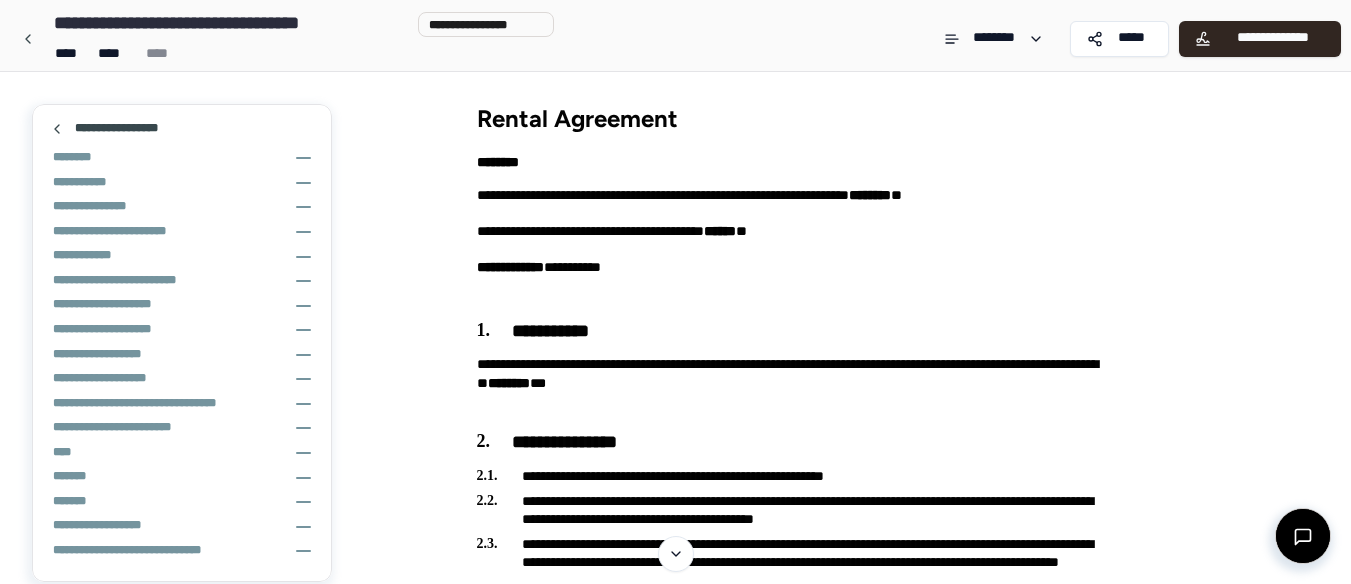 click at bounding box center [57, 129] 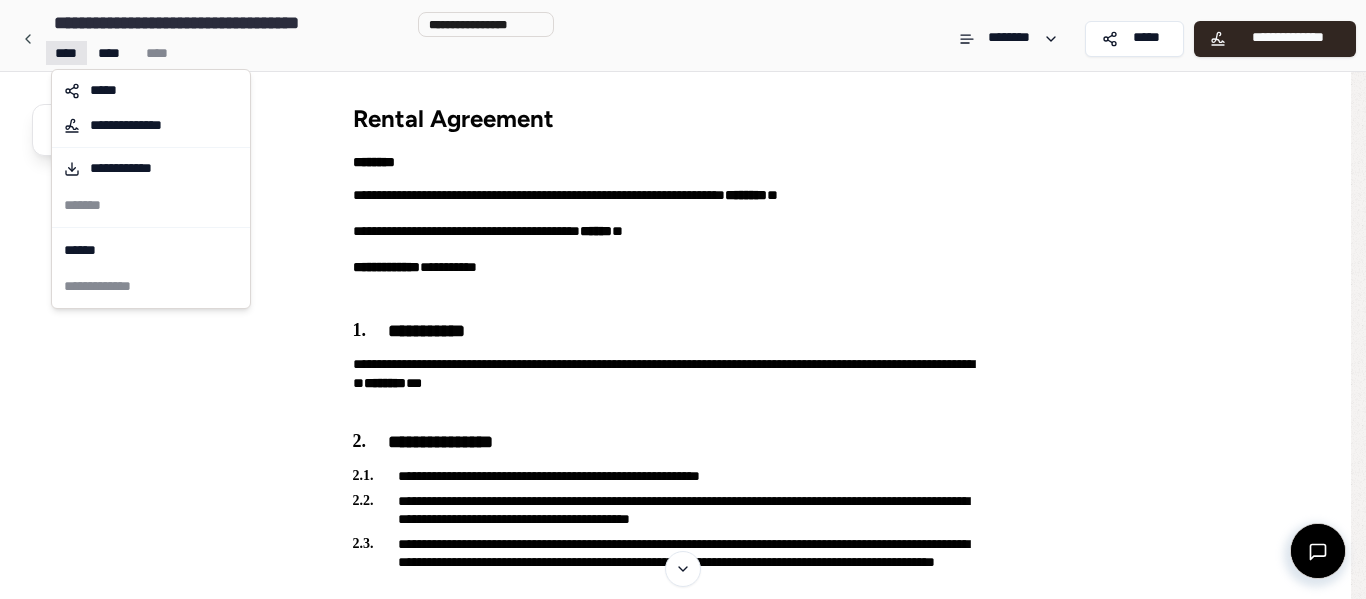 click on "**********" at bounding box center (675, 2567) 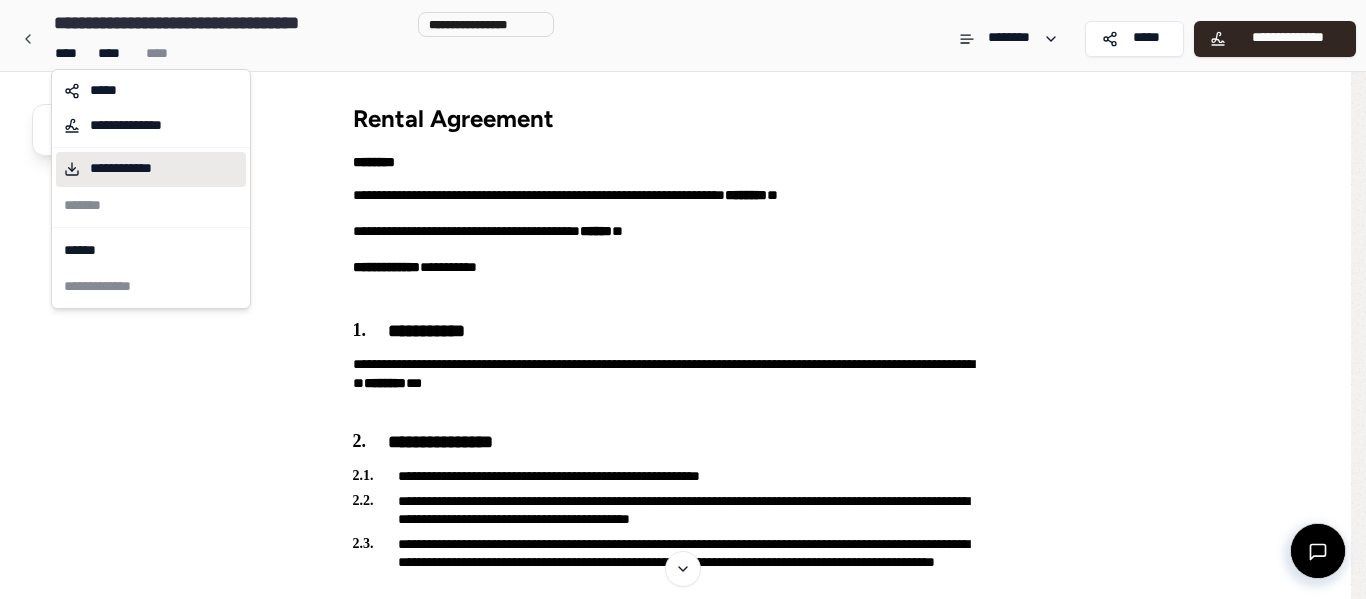 click on "**********" at bounding box center (142, 169) 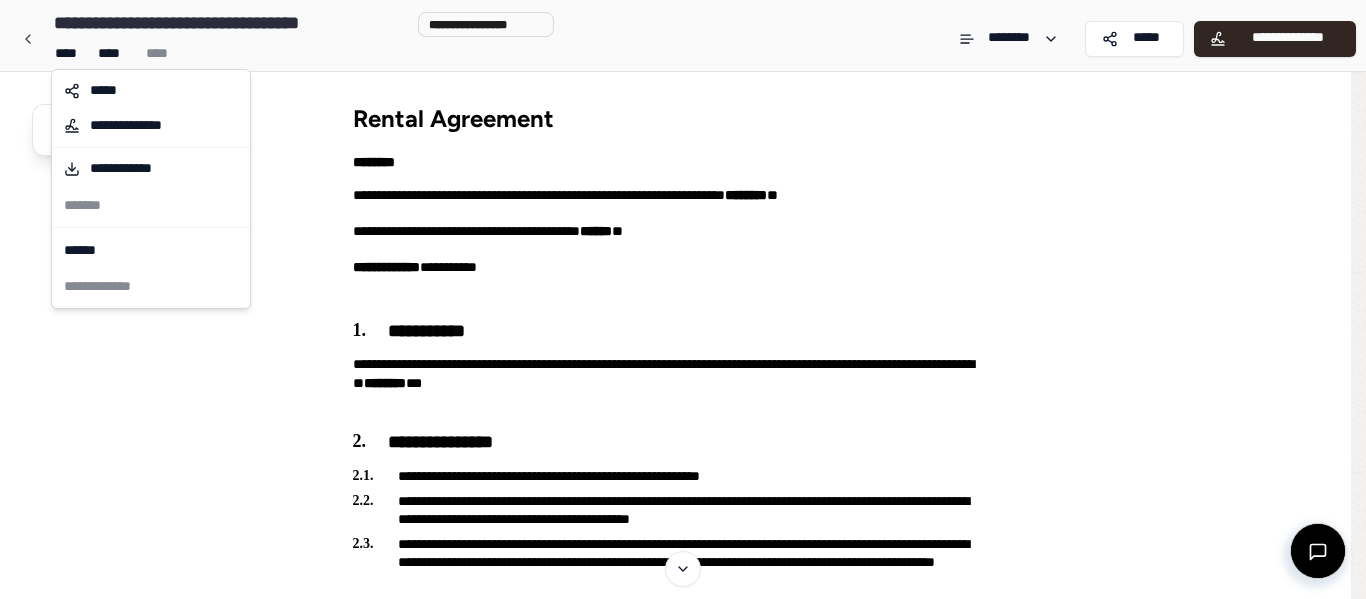 click on "**********" at bounding box center (683, 2567) 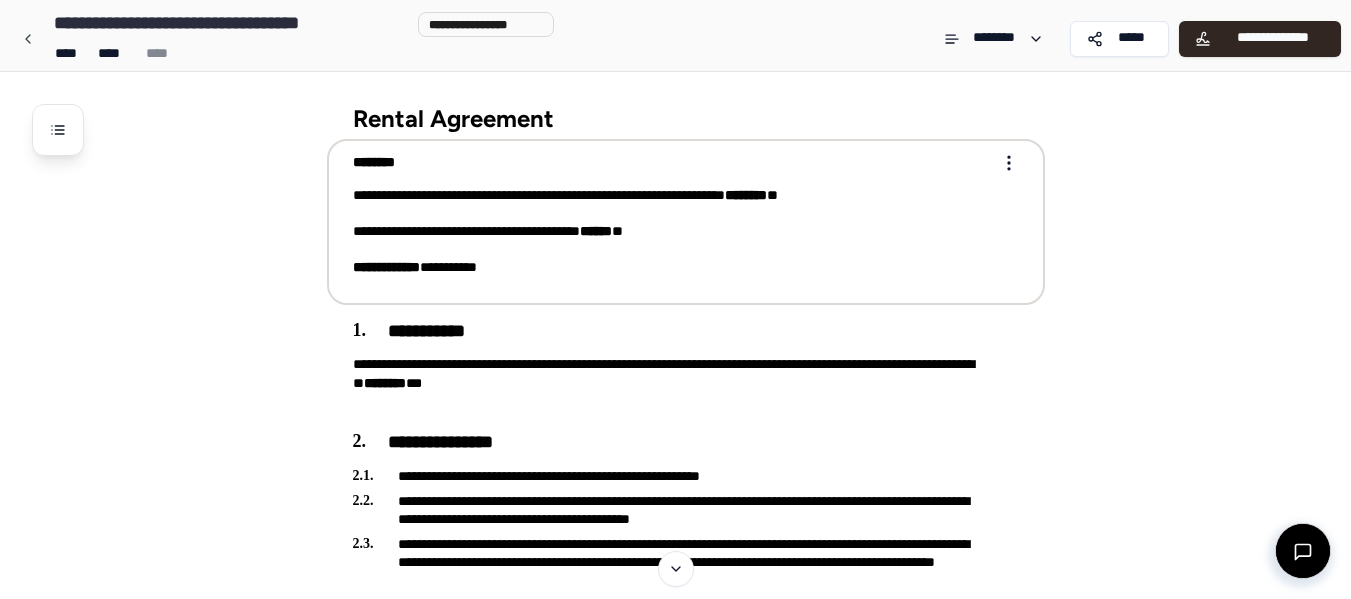click on "**********" at bounding box center [675, 2567] 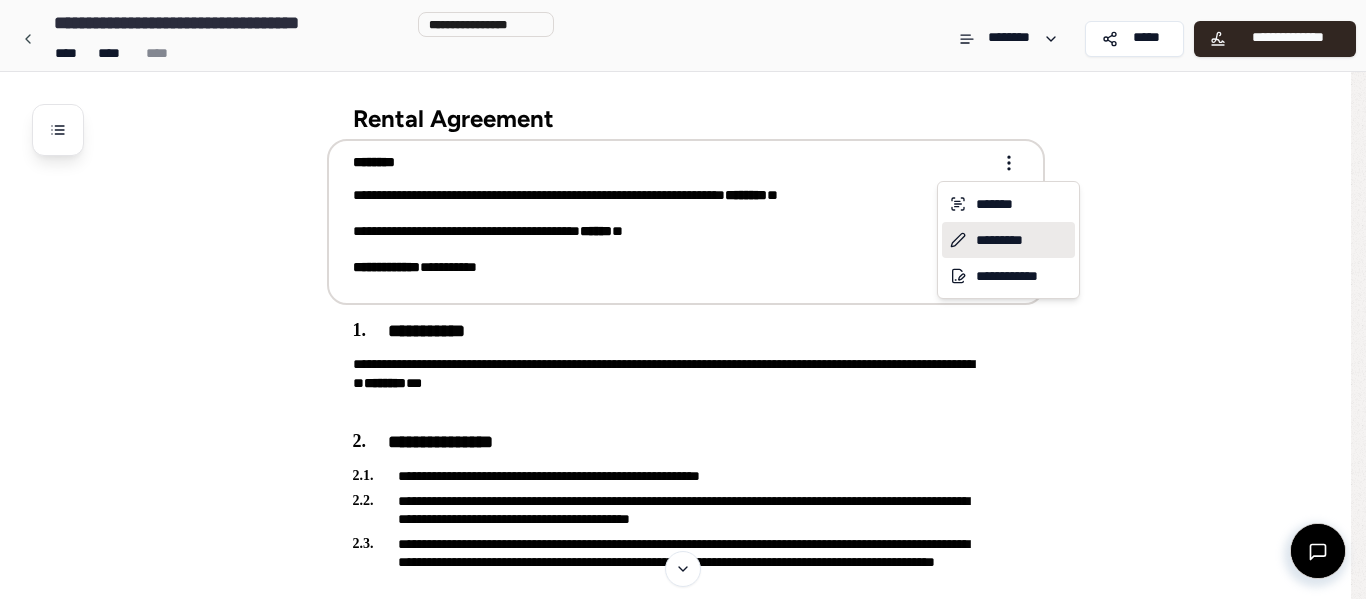 click on "*********" at bounding box center [1008, 240] 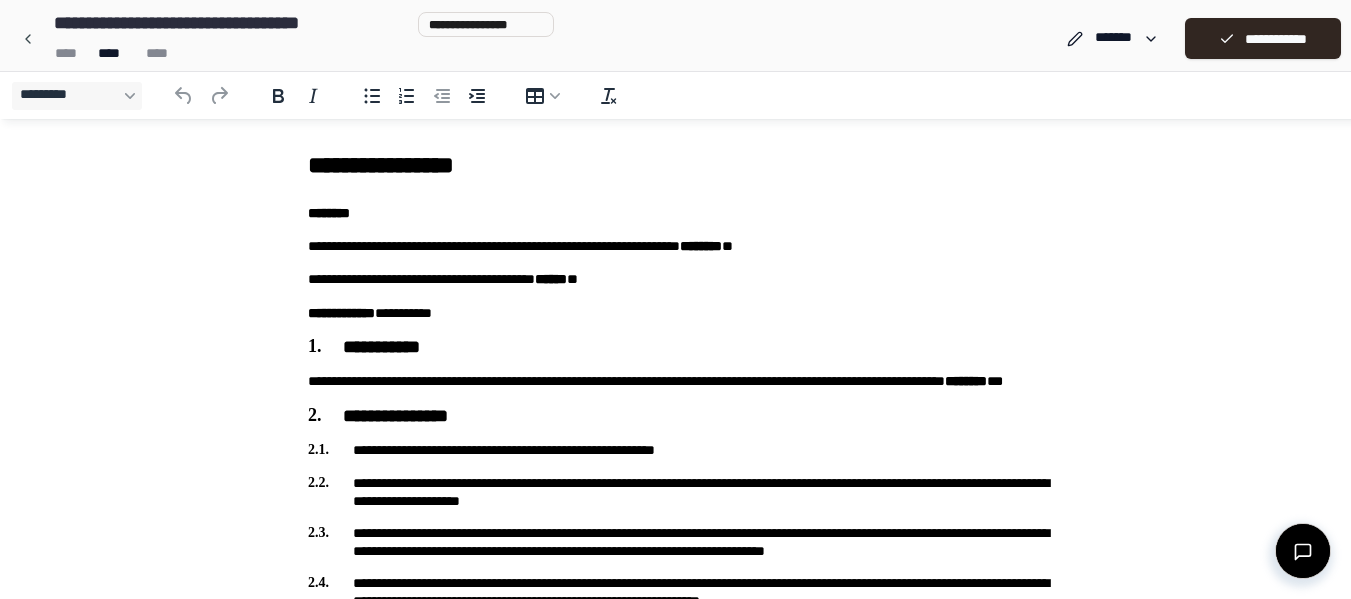 scroll, scrollTop: 0, scrollLeft: 0, axis: both 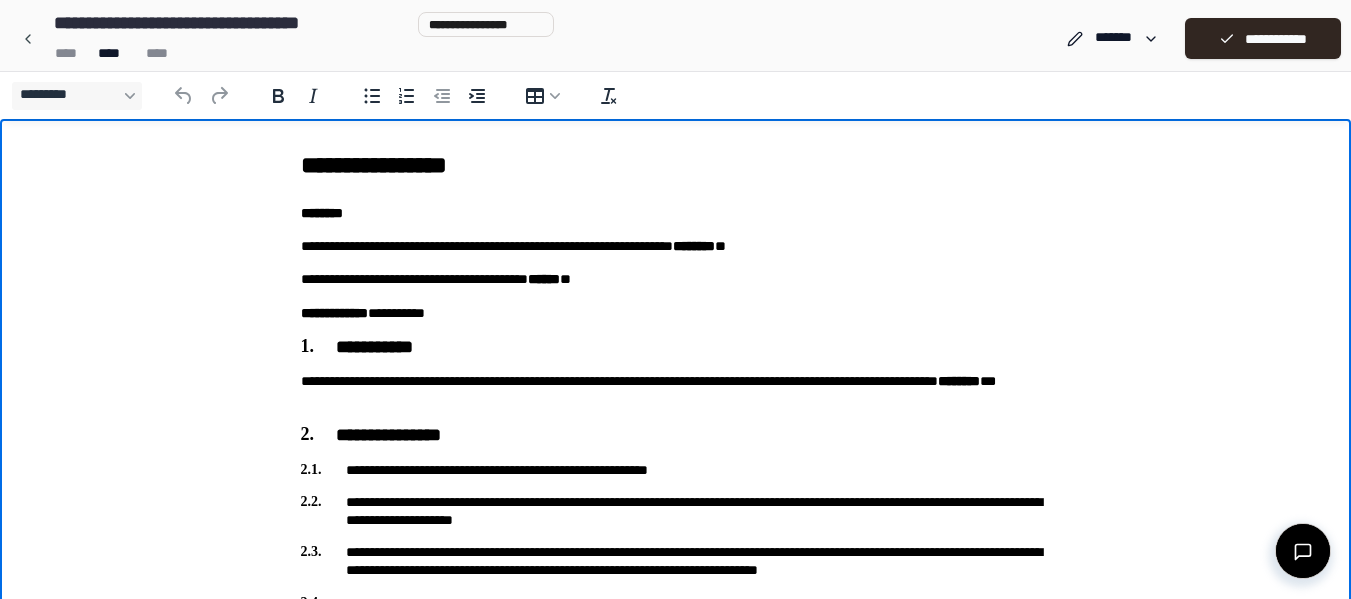 click on "**********" at bounding box center [676, 279] 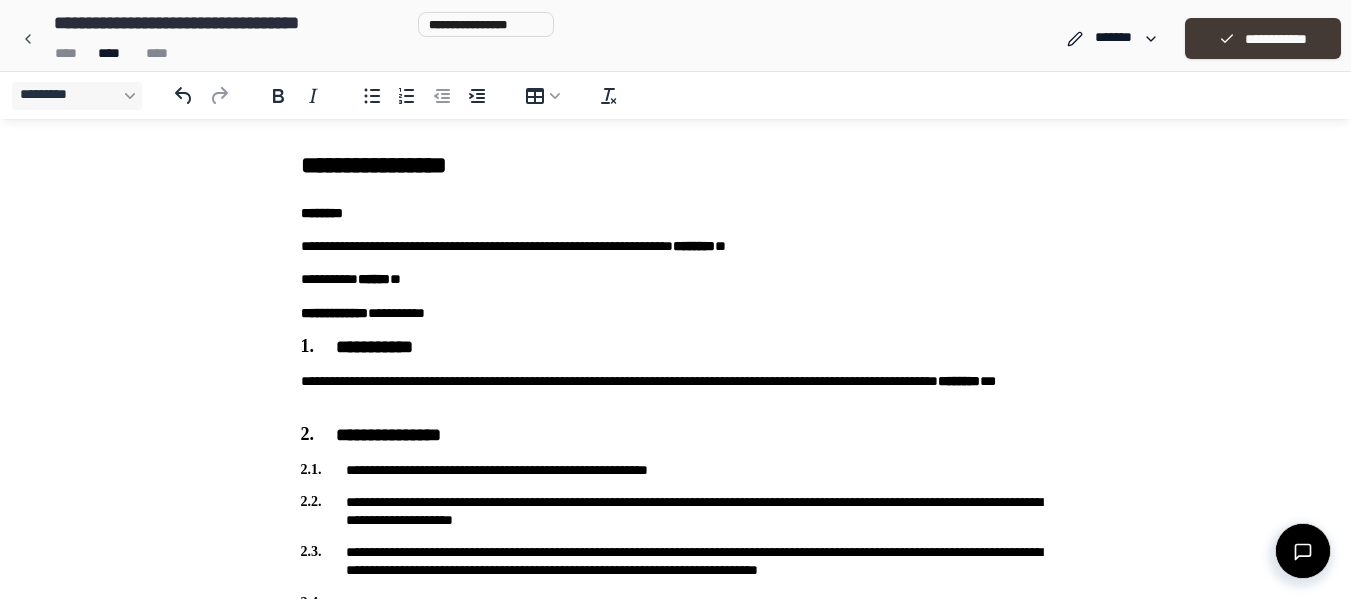 click on "**********" at bounding box center [1263, 38] 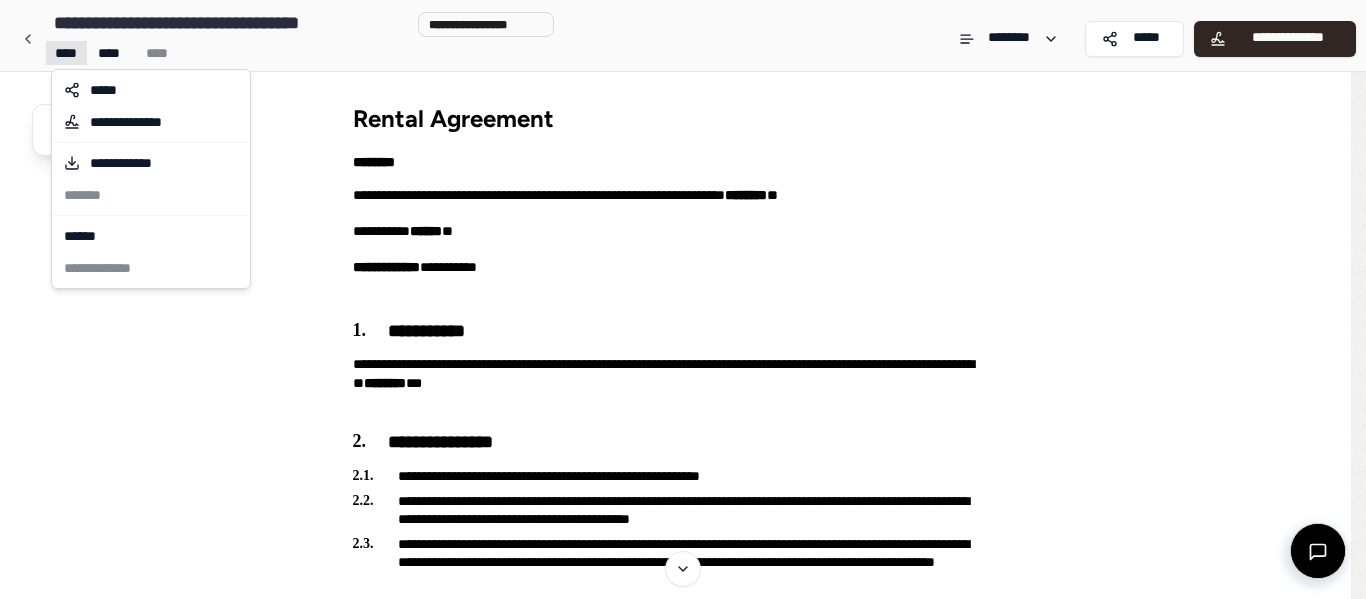 click on "**********" at bounding box center (683, 2567) 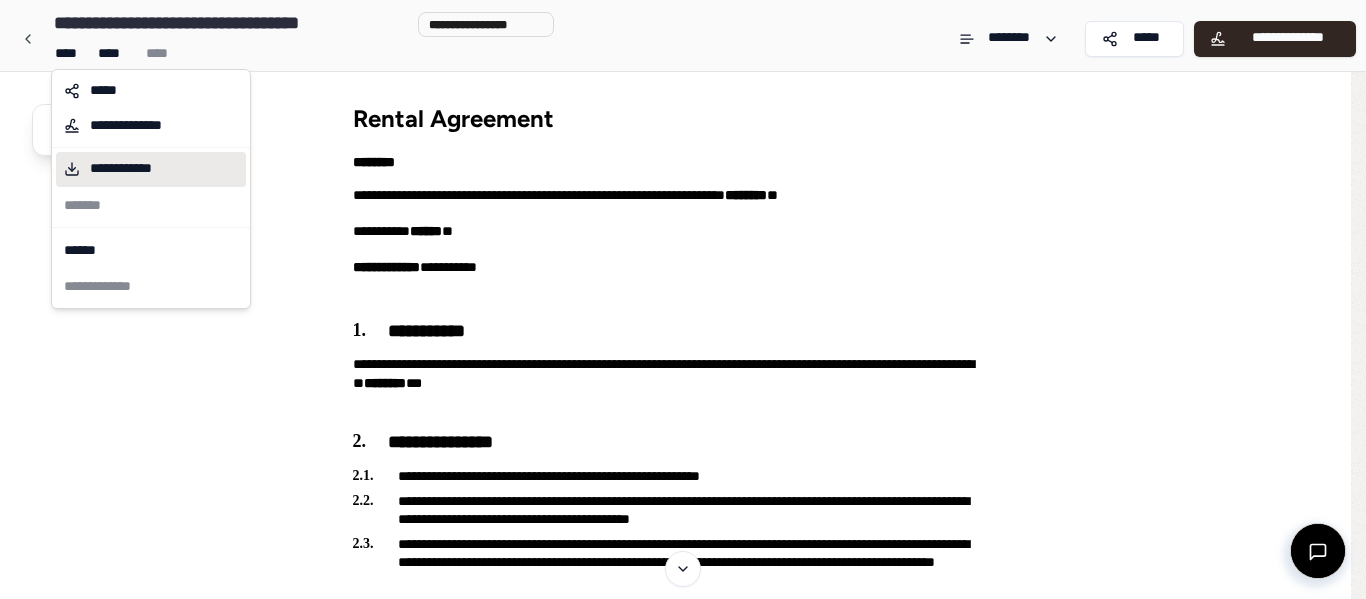 click on "**********" at bounding box center [142, 169] 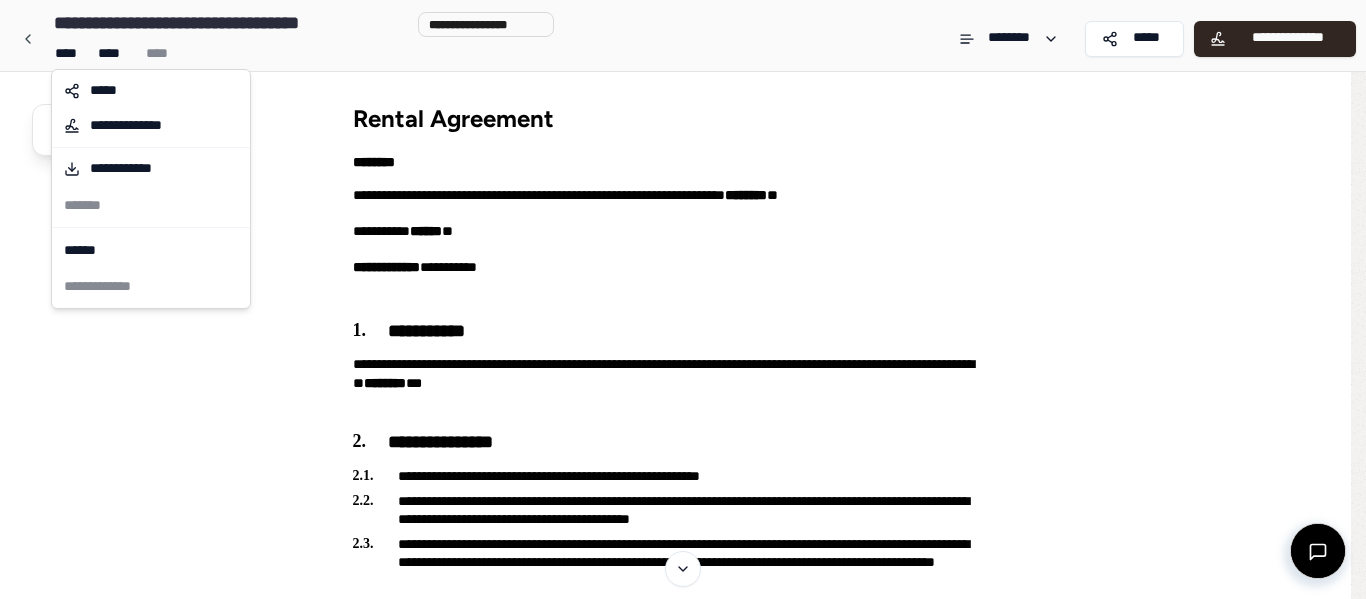 click on "**********" at bounding box center (683, 2567) 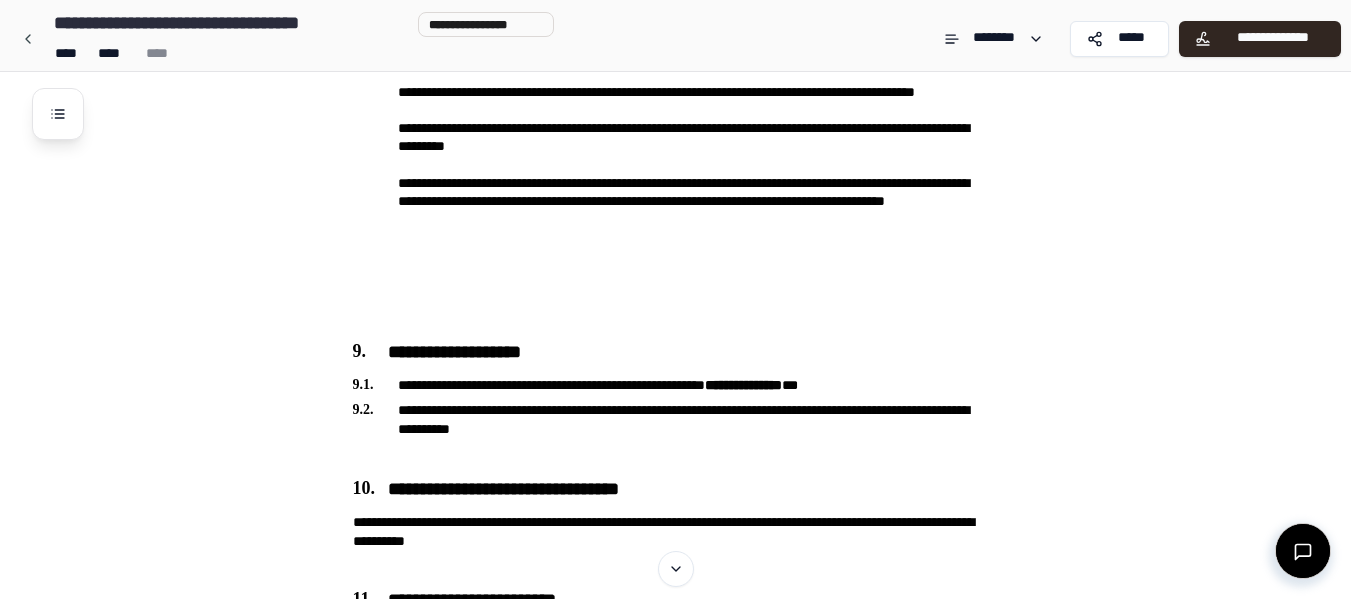 scroll, scrollTop: 2664, scrollLeft: 0, axis: vertical 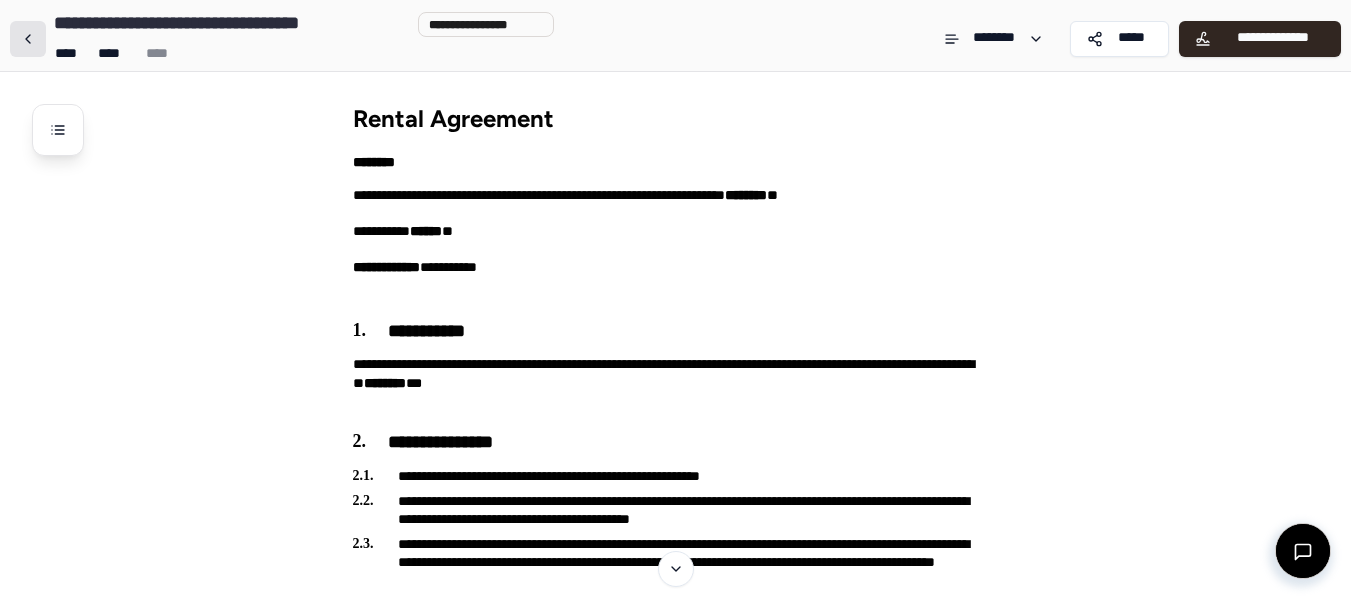 click at bounding box center [28, 39] 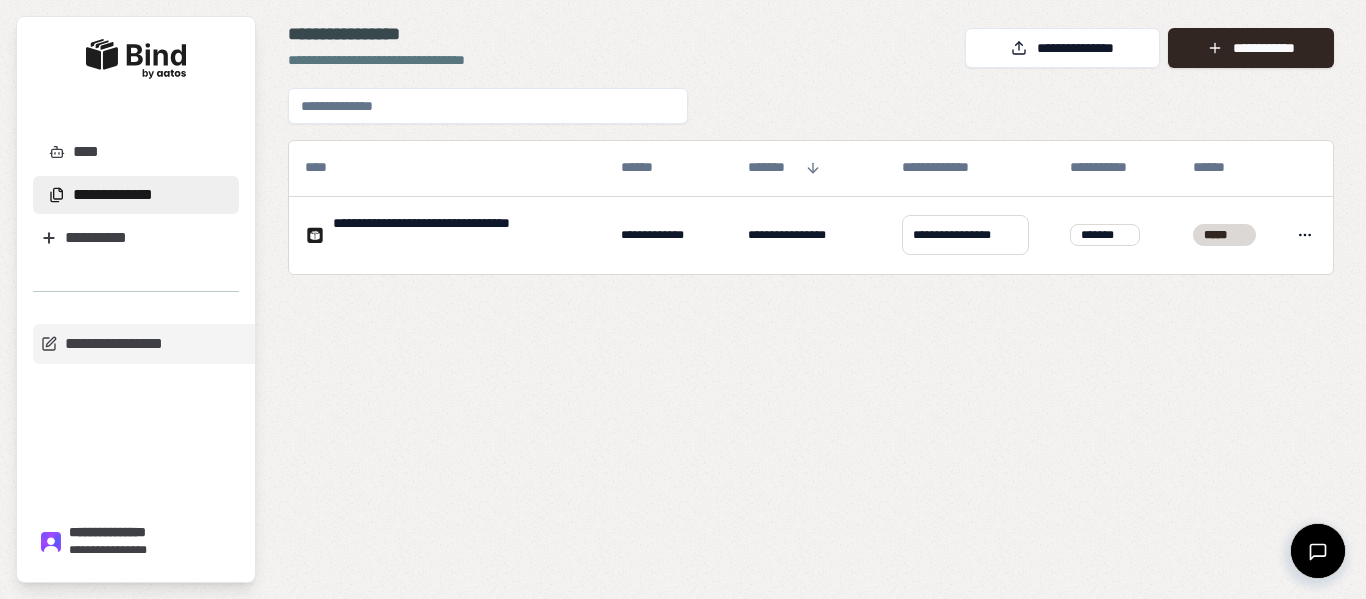 click on "**********" at bounding box center (136, 202) 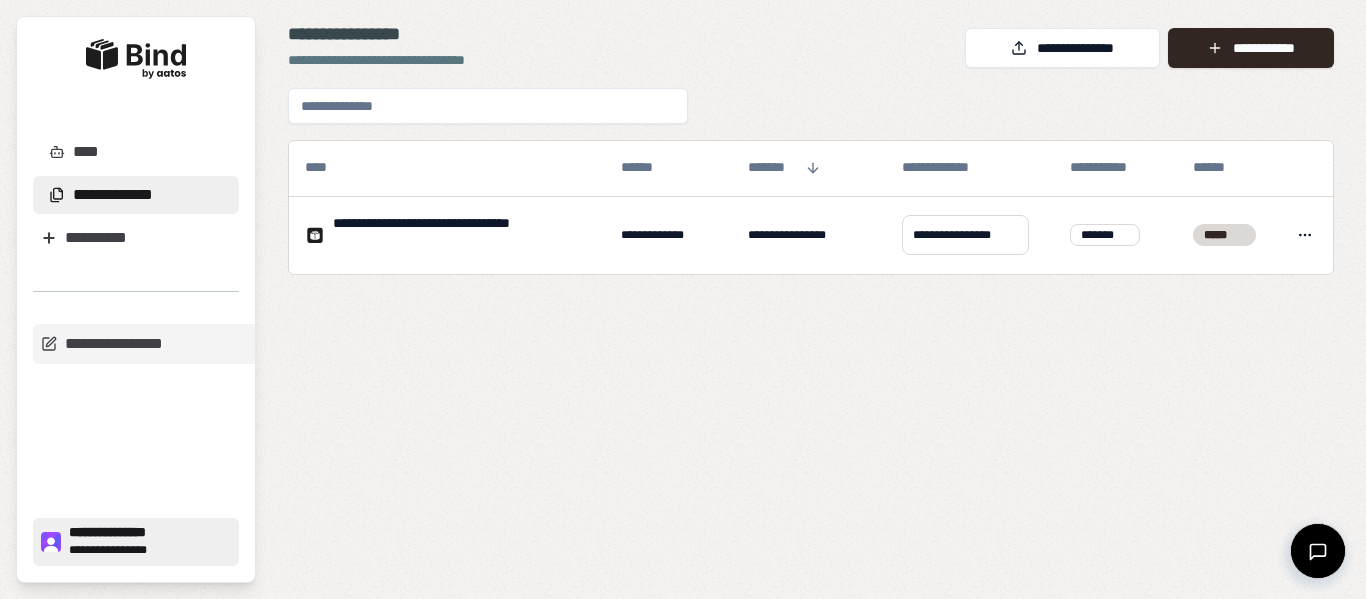 click on "**********" at bounding box center [149, 551] 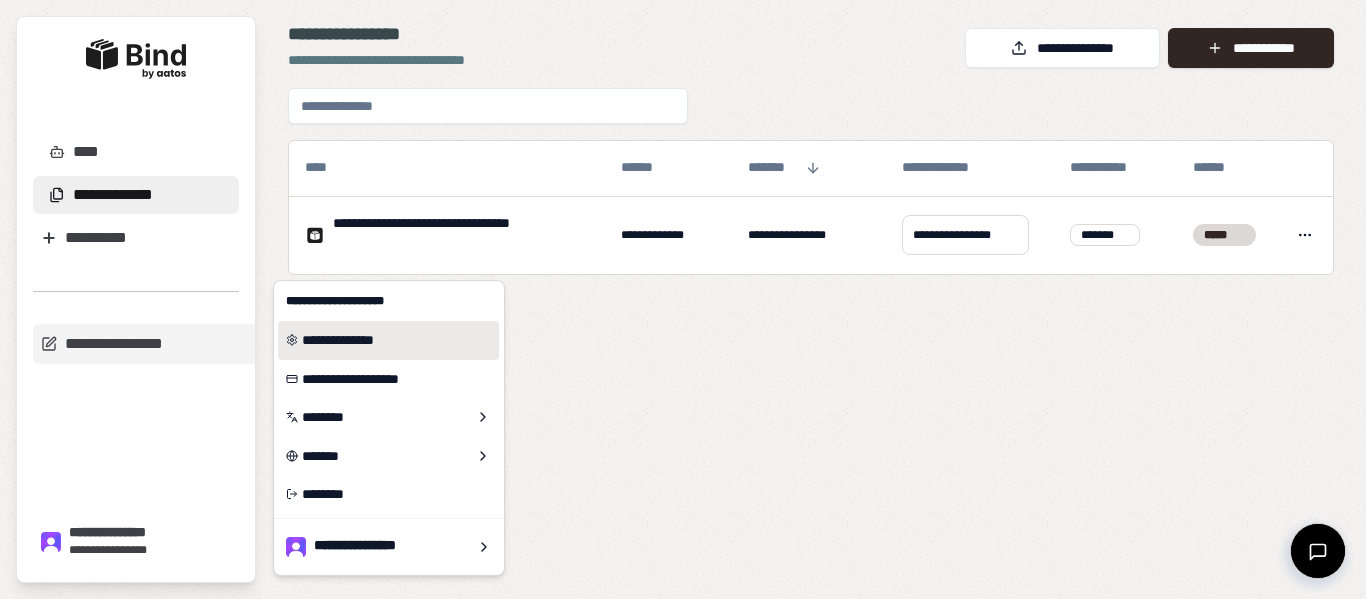 click on "**********" at bounding box center [388, 340] 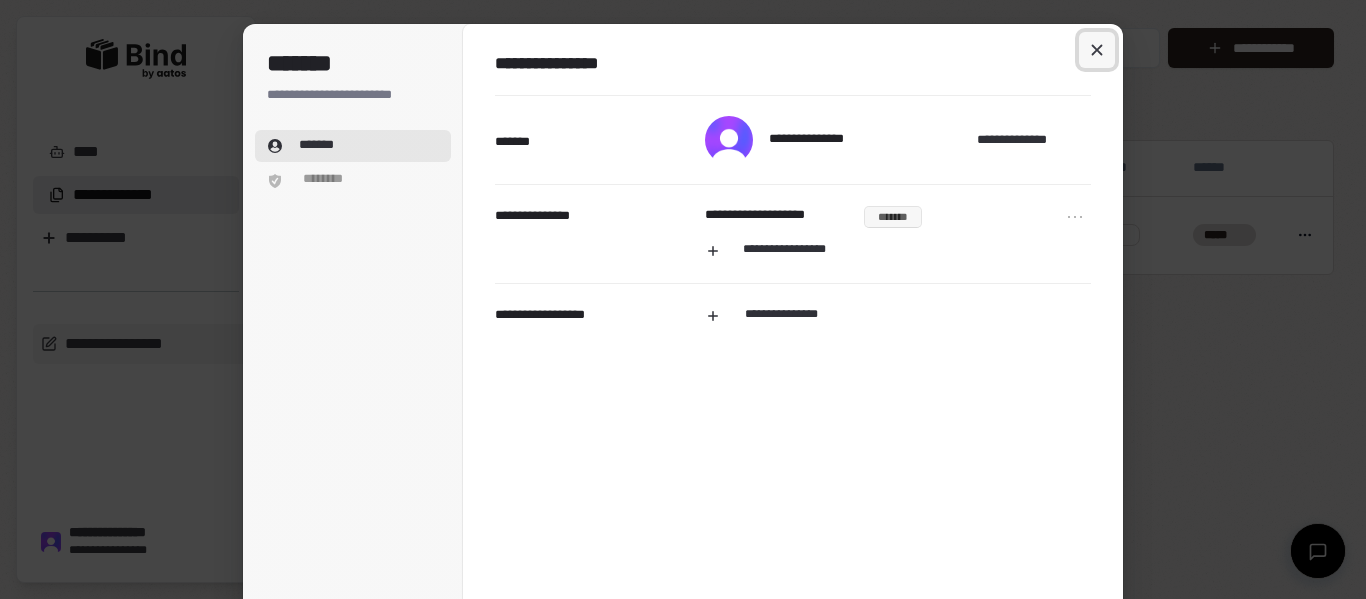 click 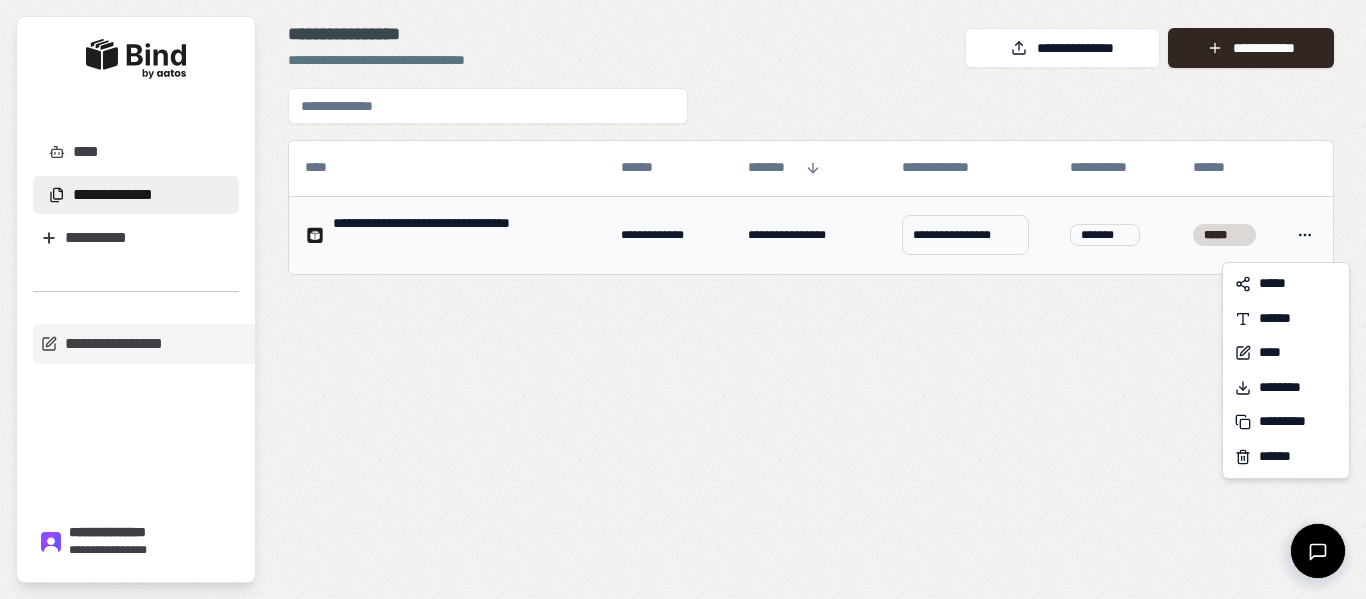 click on "**********" at bounding box center [683, 299] 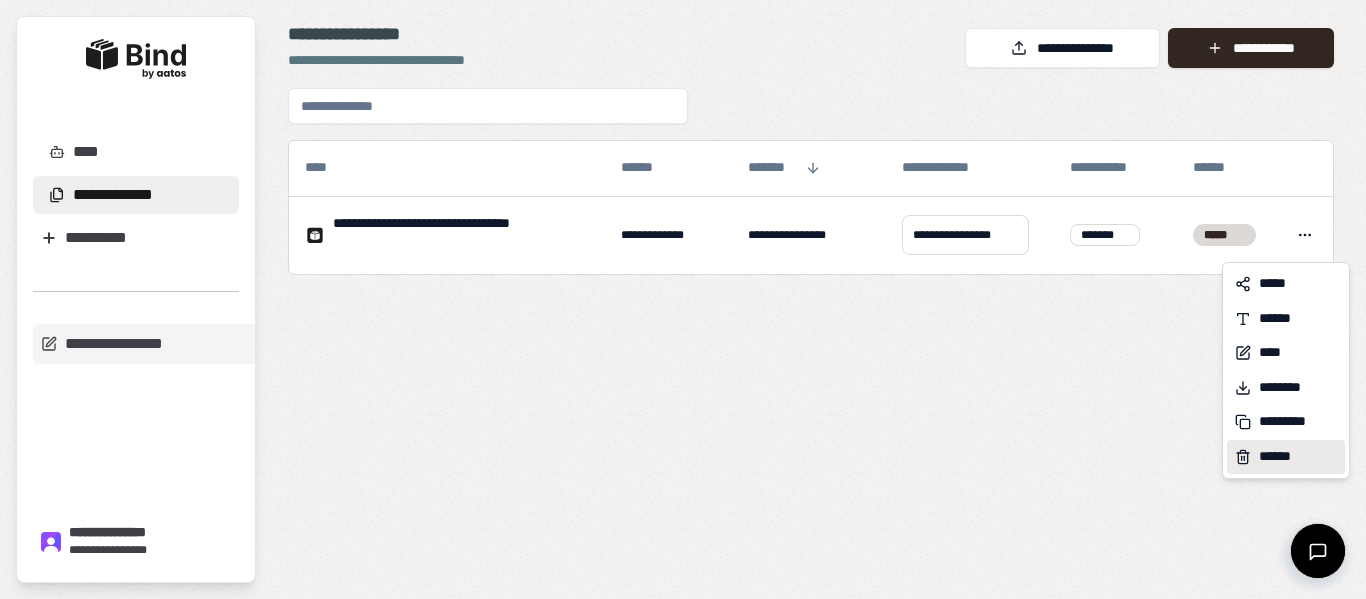 click on "******" at bounding box center [1282, 457] 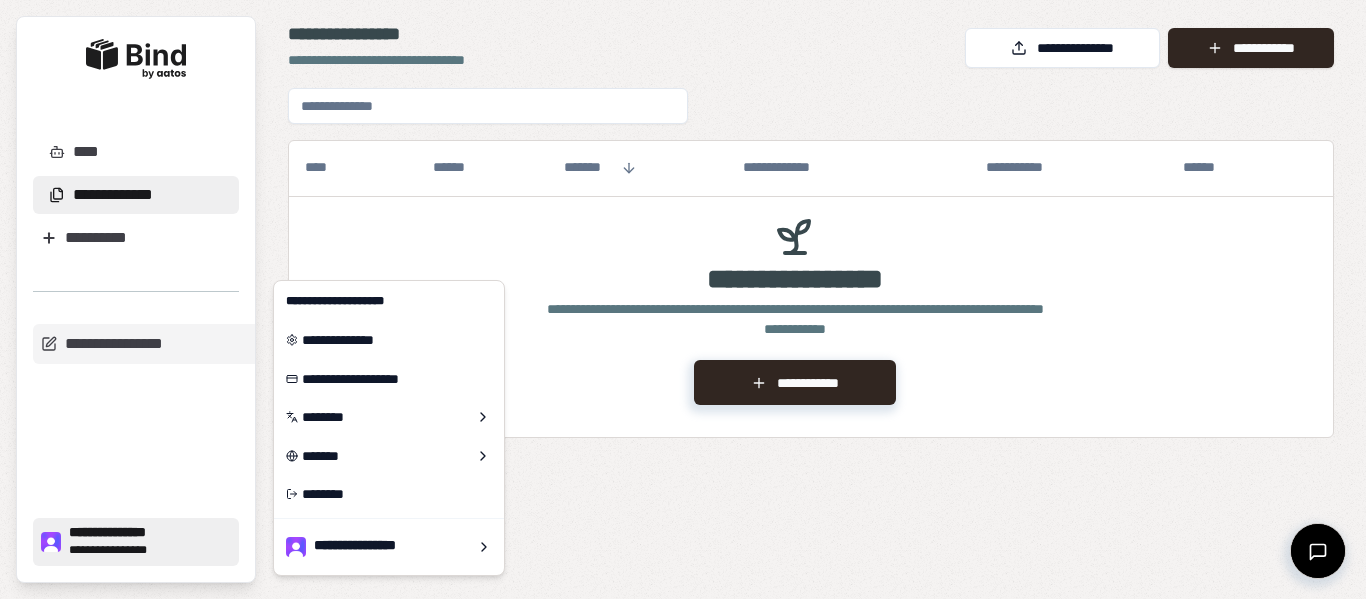 click 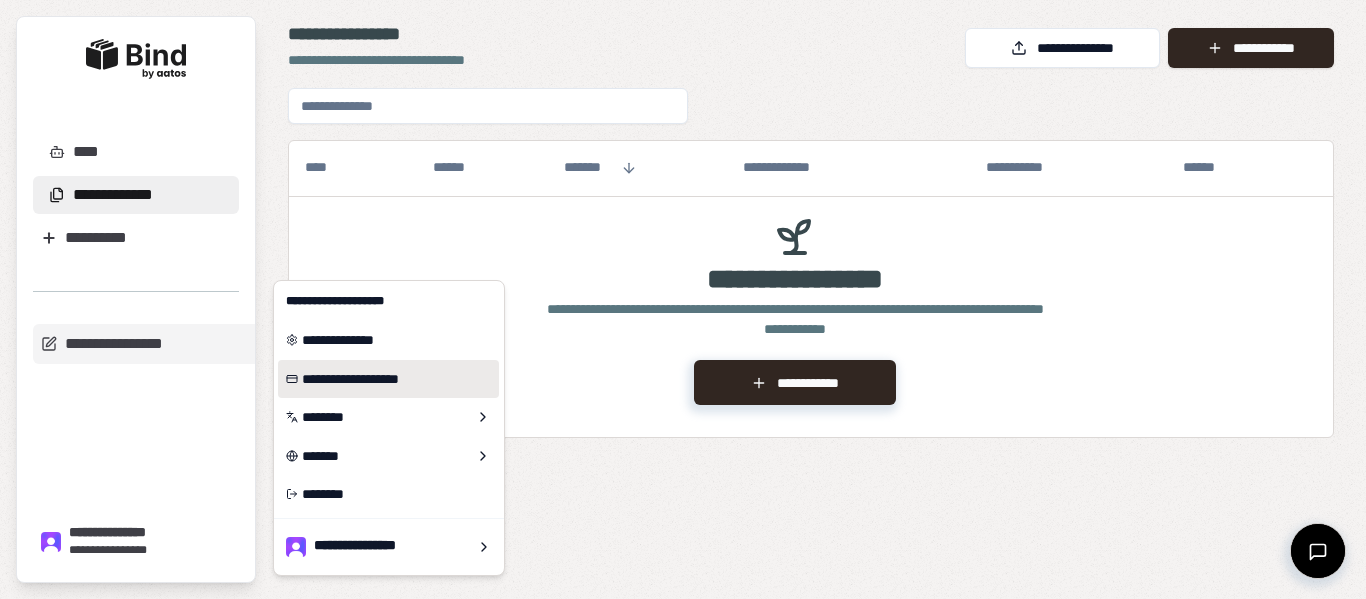 click on "**********" at bounding box center (388, 379) 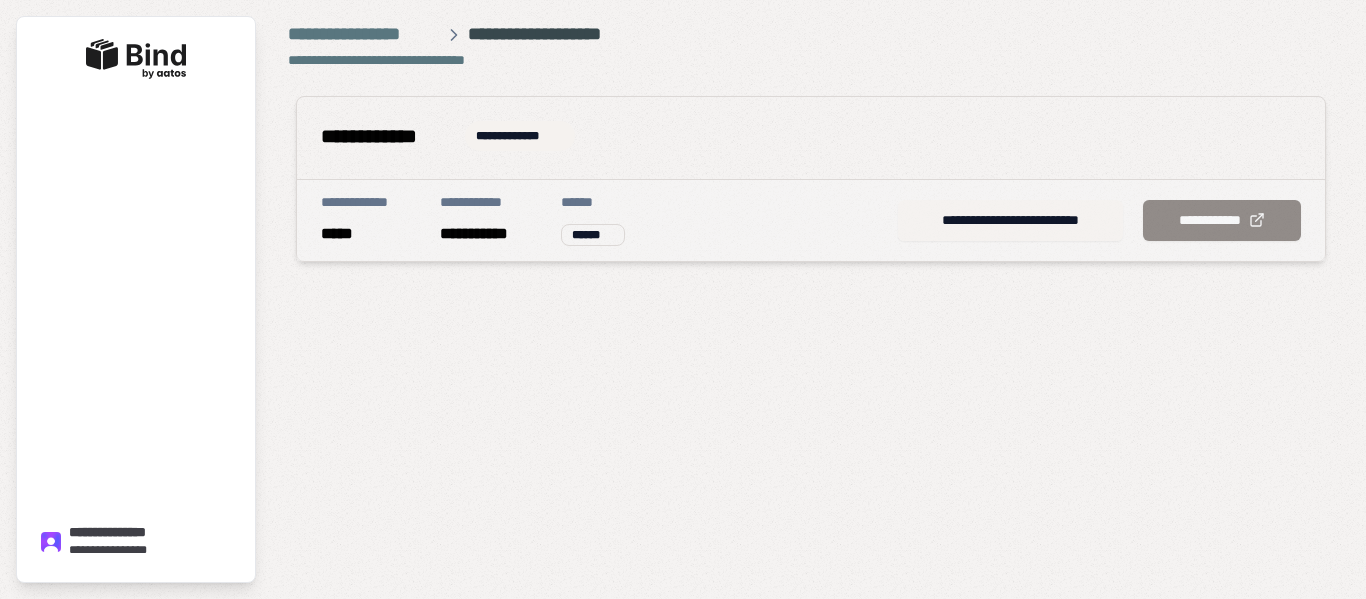 click on "**********" at bounding box center (1010, 220) 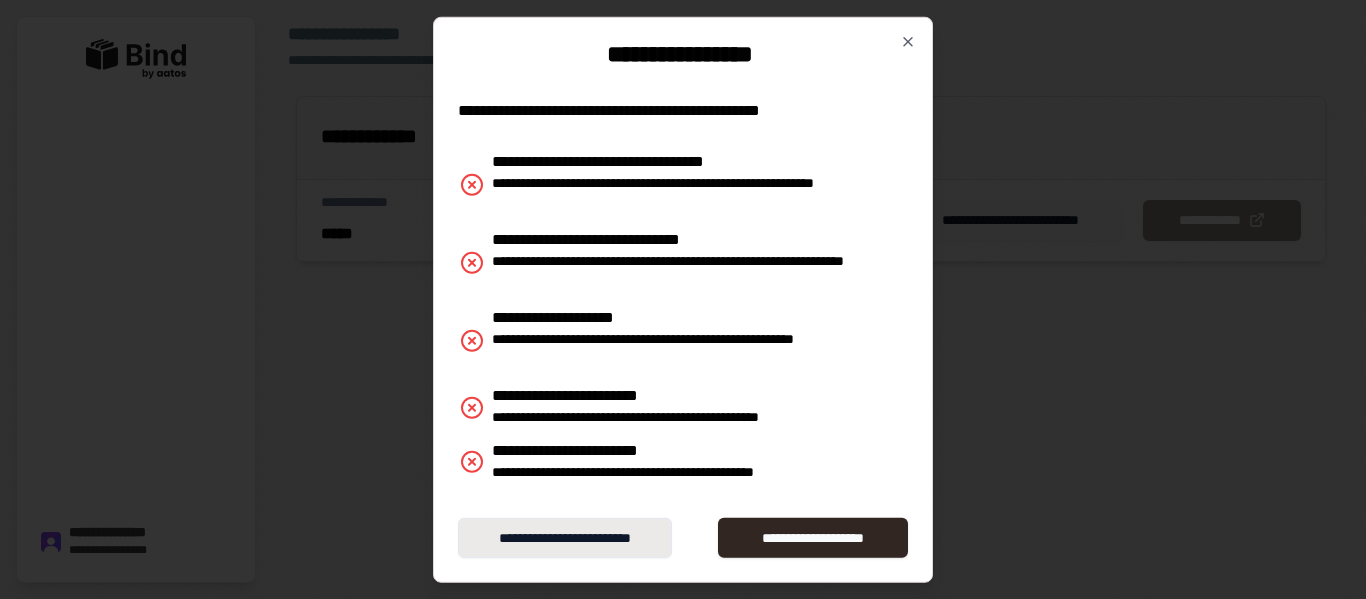 click on "**********" at bounding box center (565, 537) 